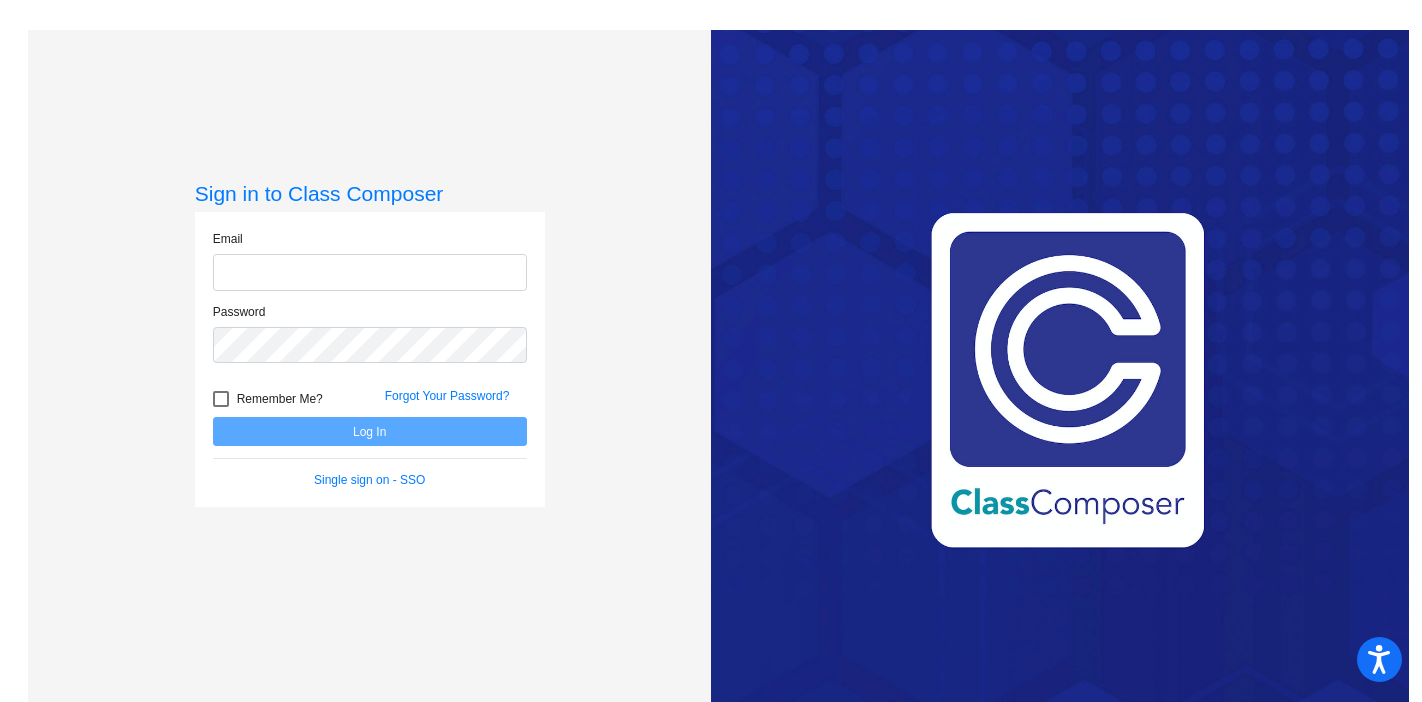 scroll, scrollTop: 0, scrollLeft: 0, axis: both 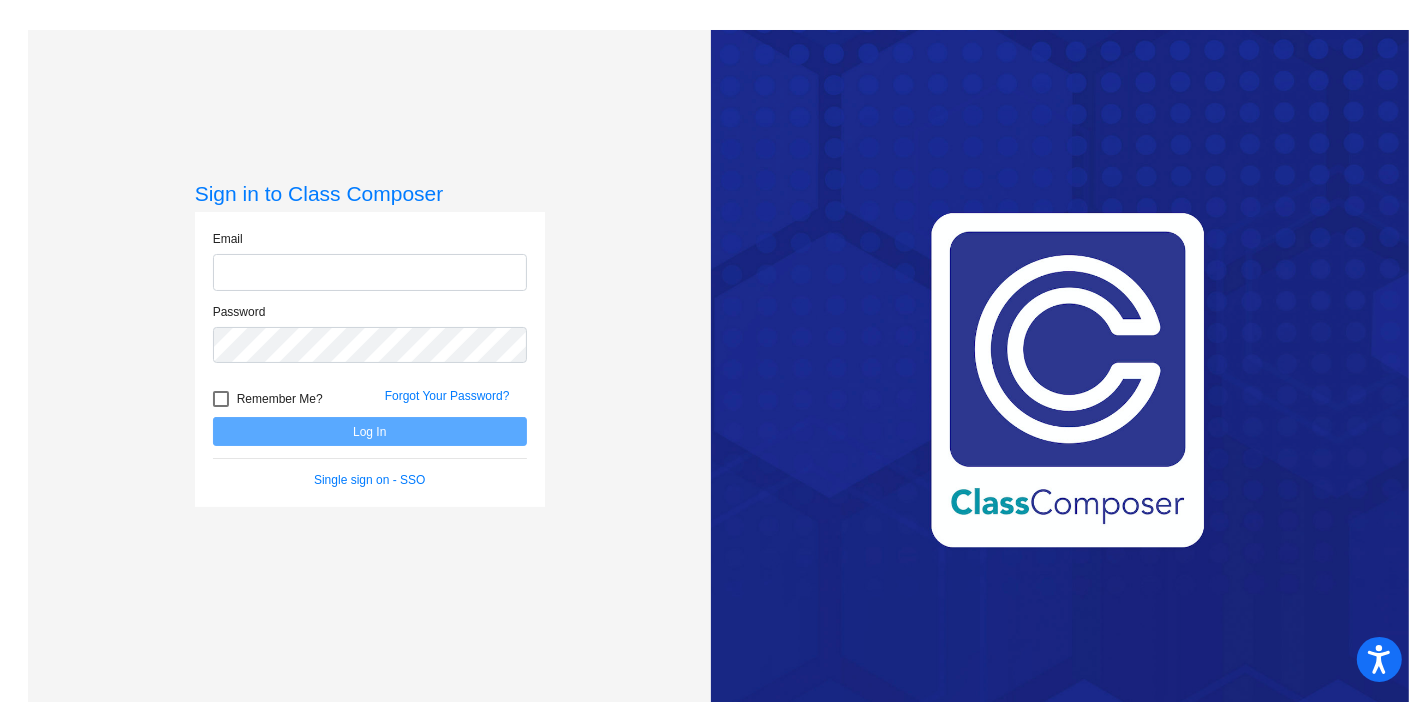 type on "[EMAIL_ADDRESS][DOMAIN_NAME]" 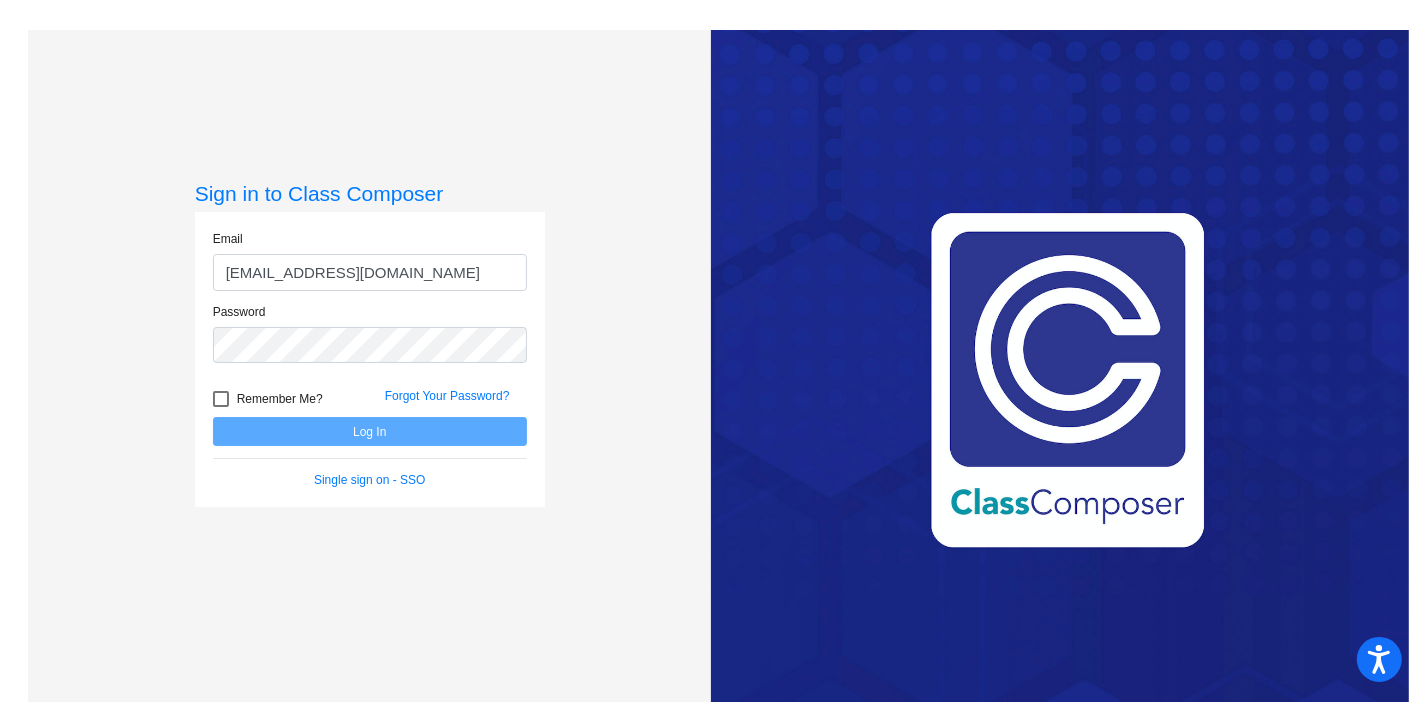click on "[EMAIL_ADDRESS][DOMAIN_NAME]" 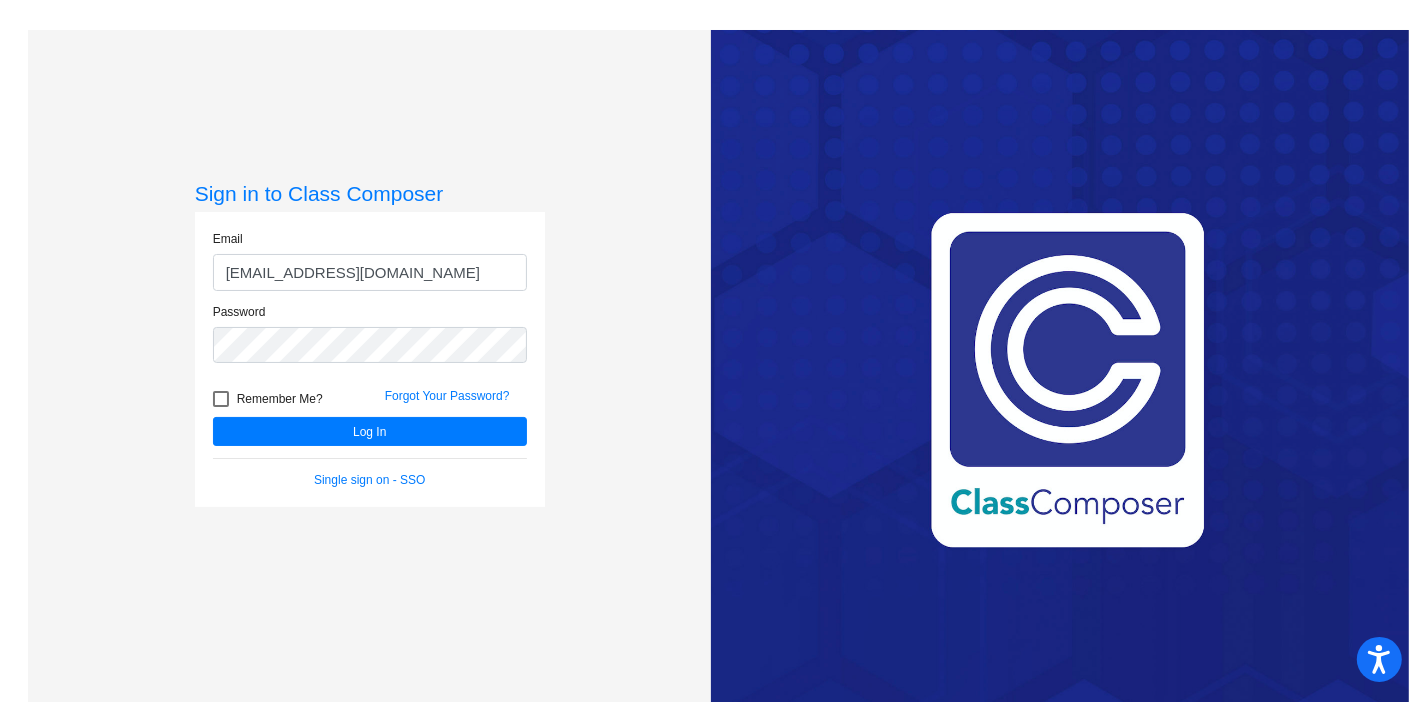 scroll, scrollTop: 0, scrollLeft: 0, axis: both 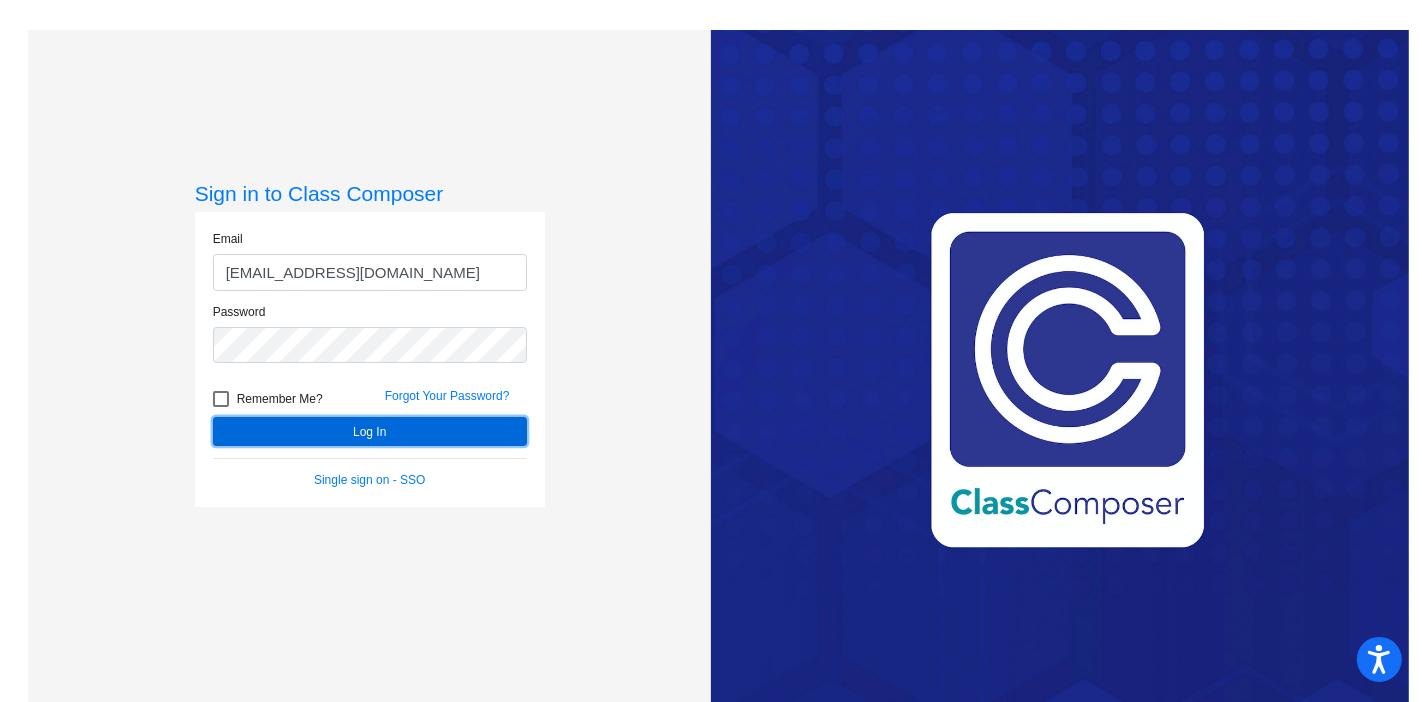 click on "Log In" 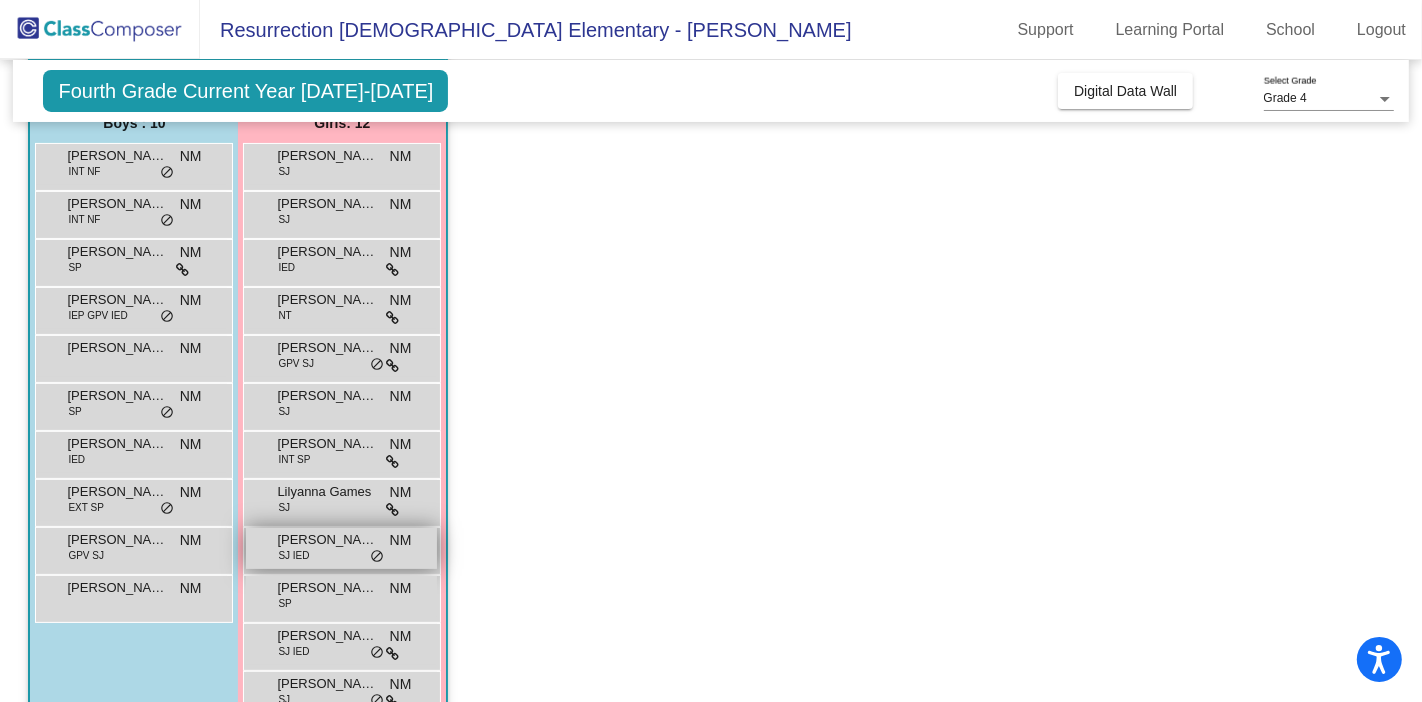 scroll, scrollTop: 224, scrollLeft: 0, axis: vertical 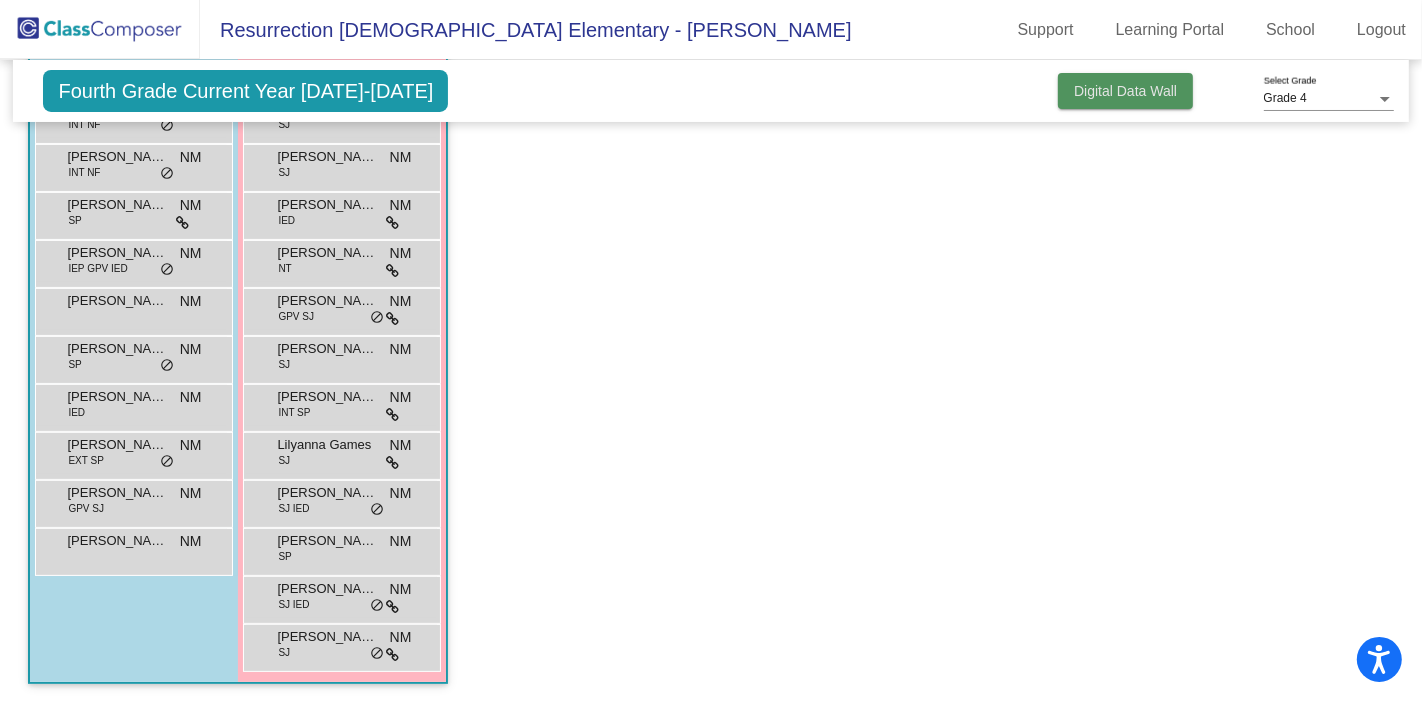 click on "Digital Data Wall" 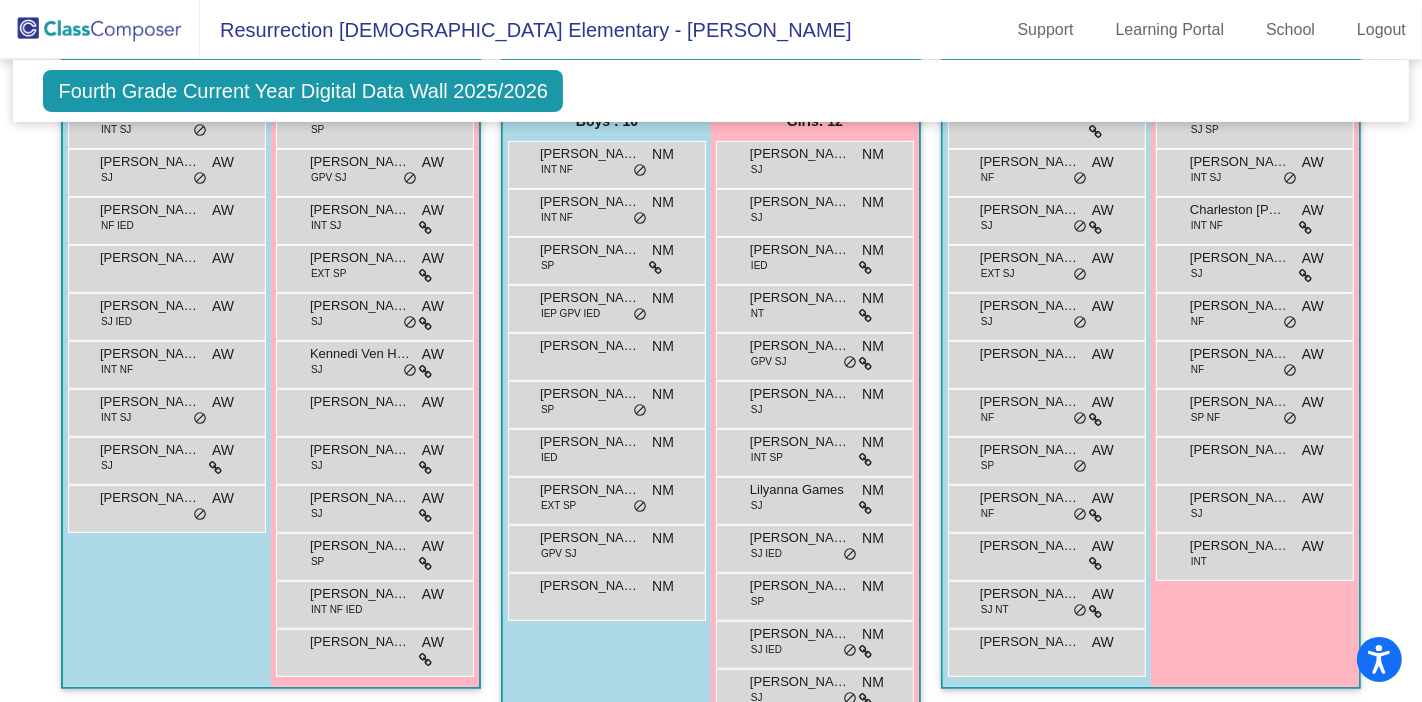 scroll, scrollTop: 503, scrollLeft: 0, axis: vertical 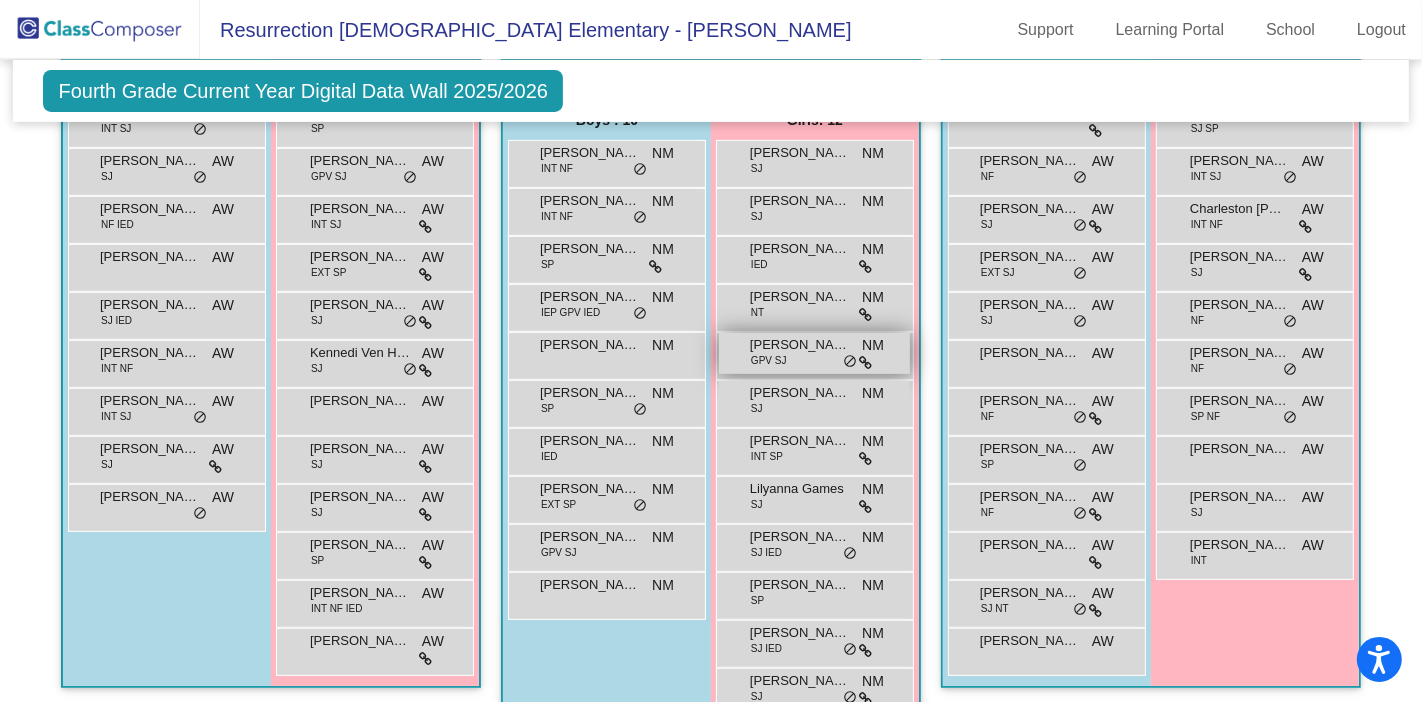 click on "[PERSON_NAME] GPV SJ NM lock do_not_disturb_alt" at bounding box center [814, 353] 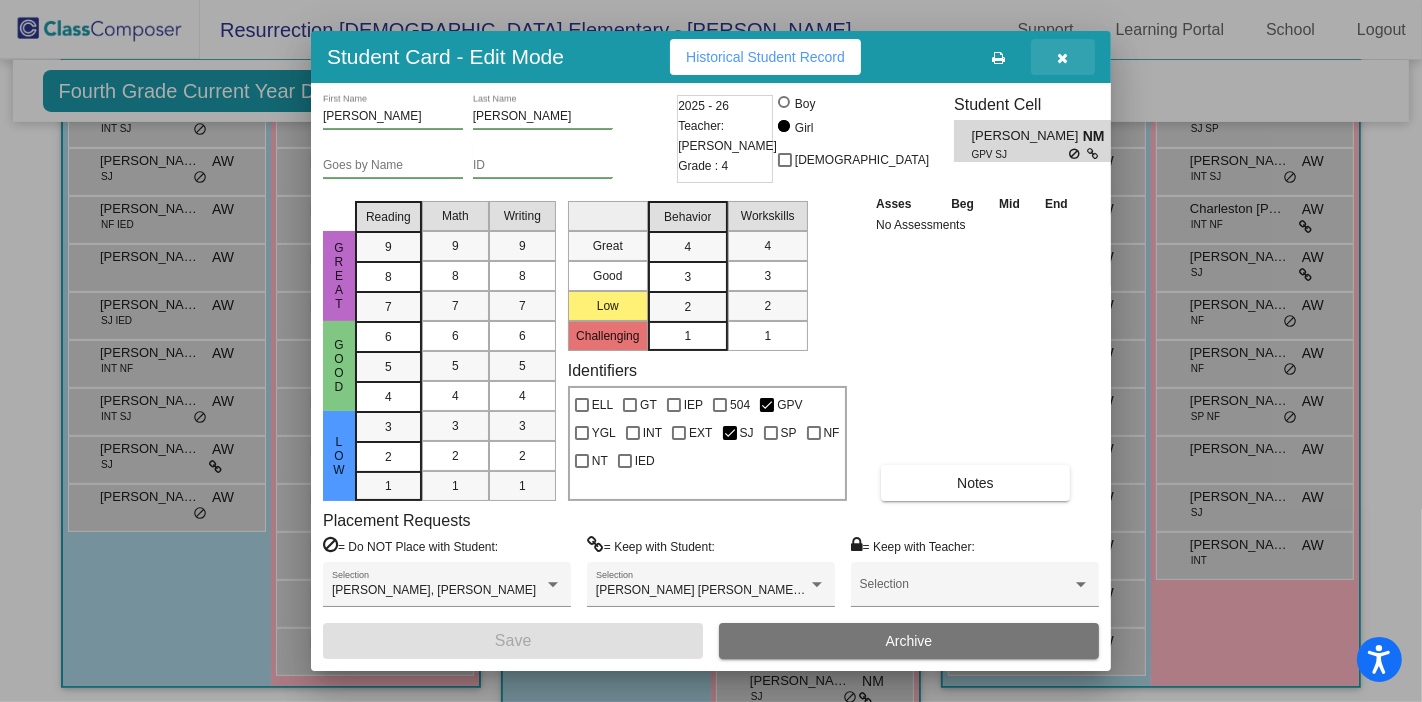 click at bounding box center [1063, 58] 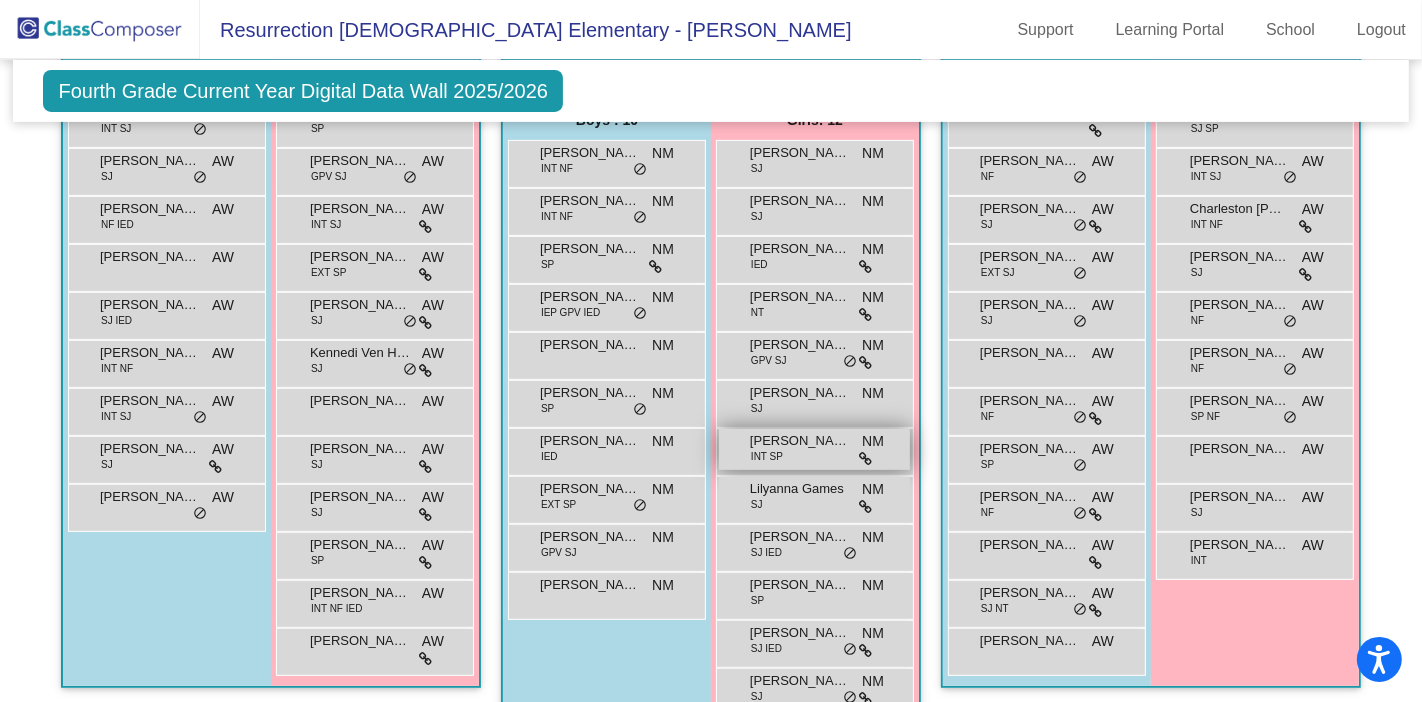 click on "NM" at bounding box center [873, 441] 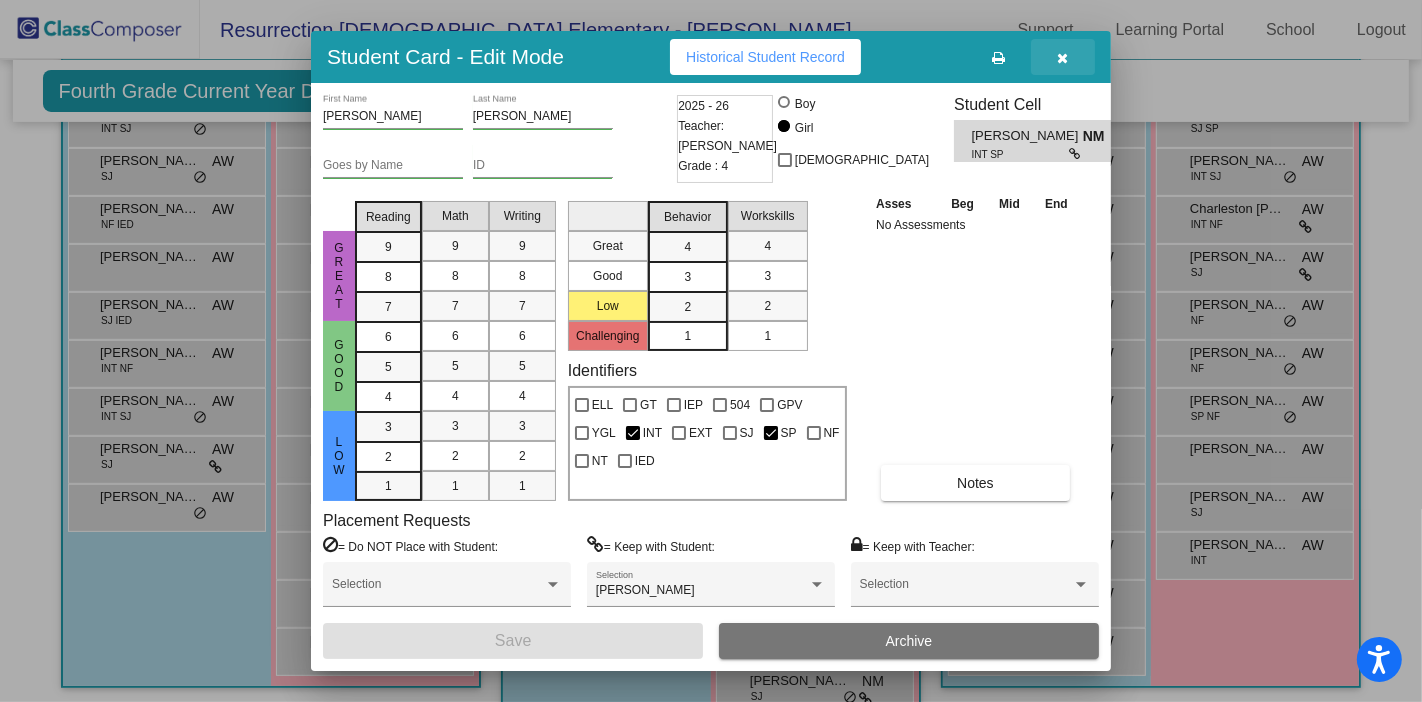 click at bounding box center [1063, 58] 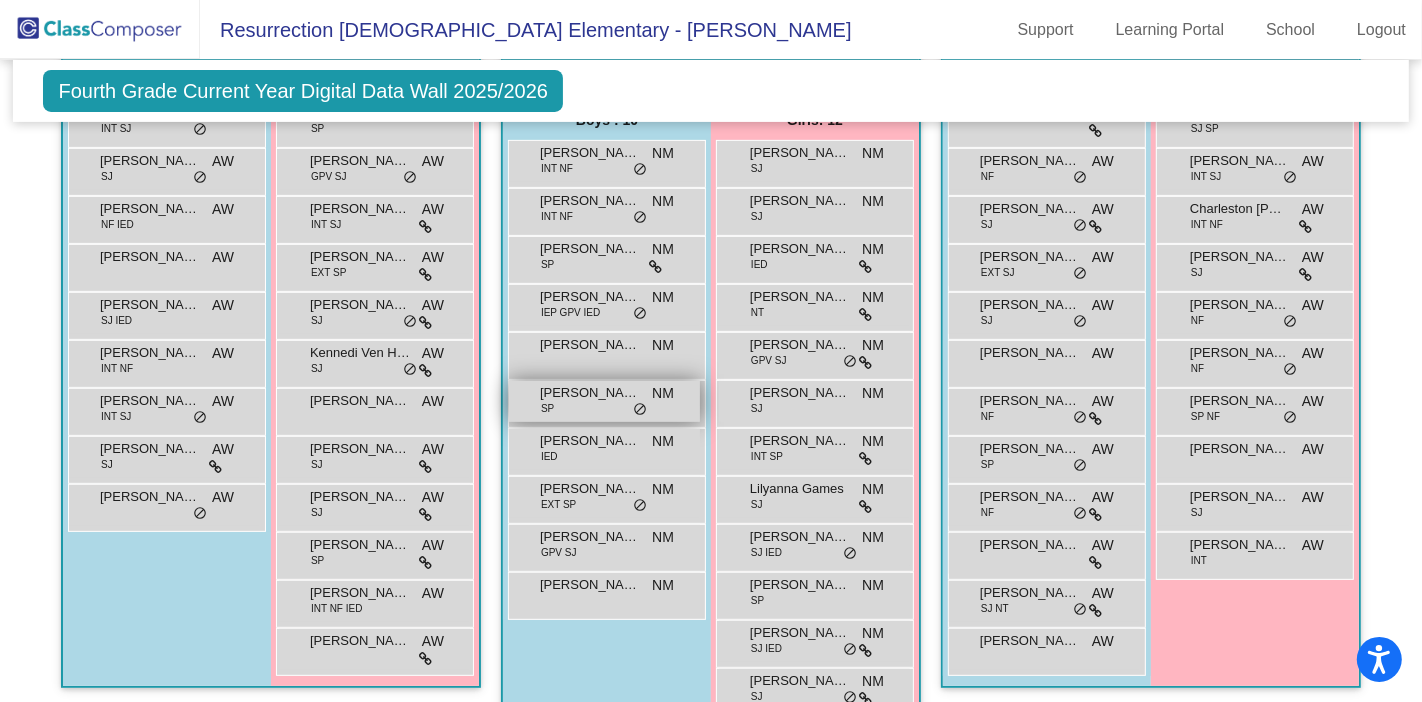 click on "[PERSON_NAME]" at bounding box center [590, 393] 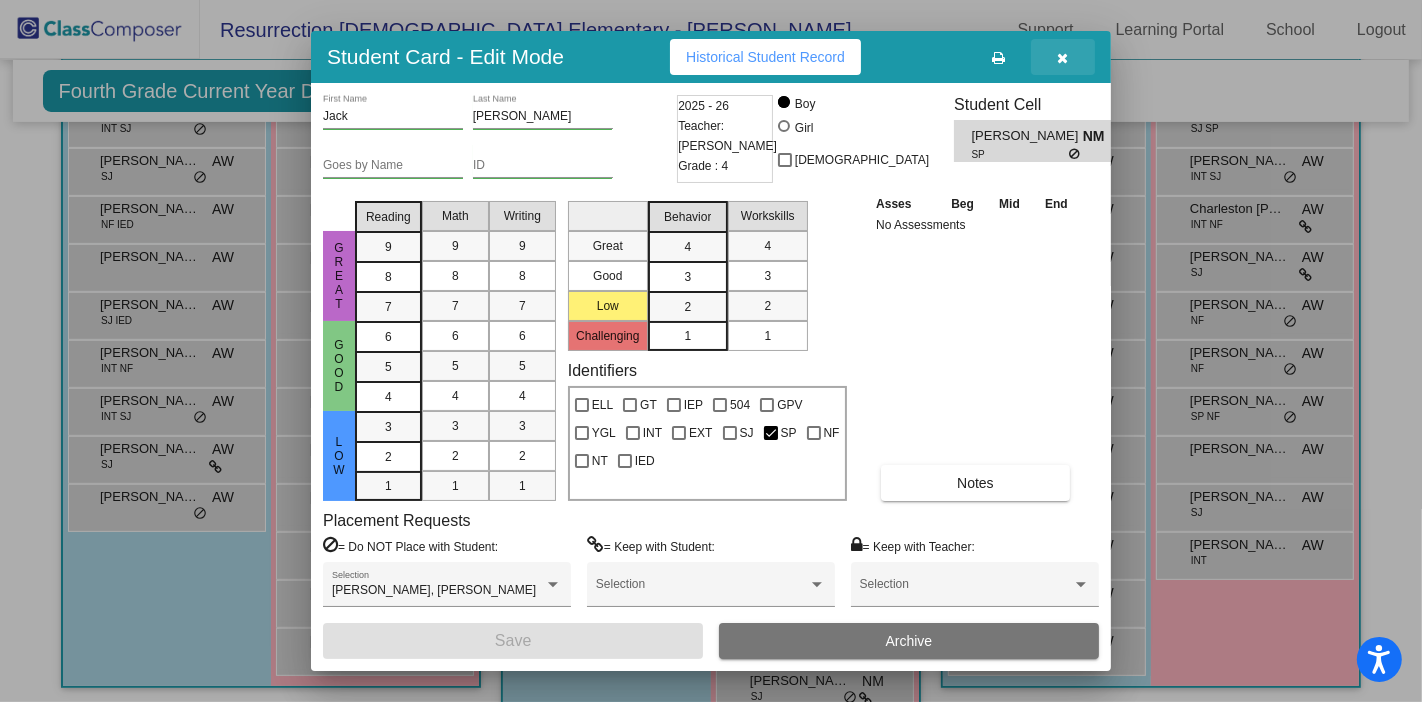 drag, startPoint x: 1064, startPoint y: 49, endPoint x: 1086, endPoint y: 45, distance: 22.36068 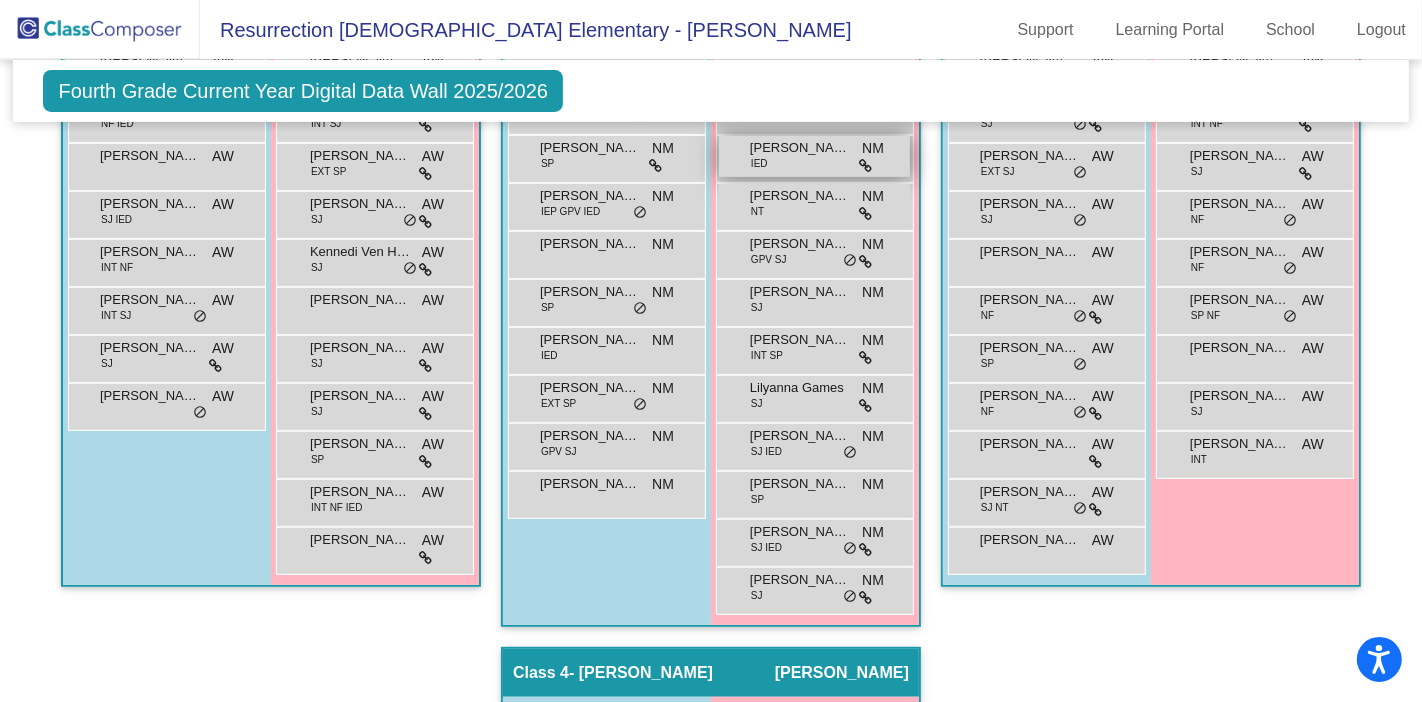 scroll, scrollTop: 605, scrollLeft: 0, axis: vertical 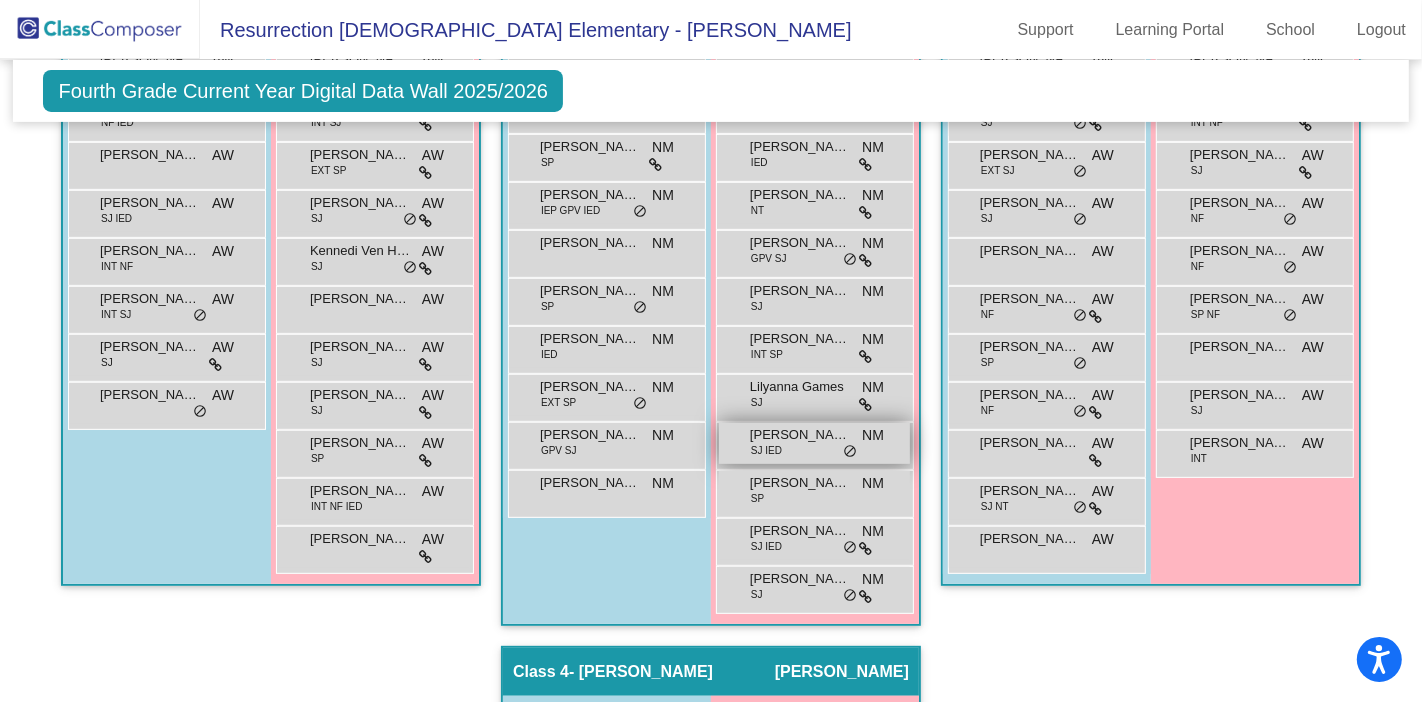 click on "do_not_disturb_alt" at bounding box center [850, 452] 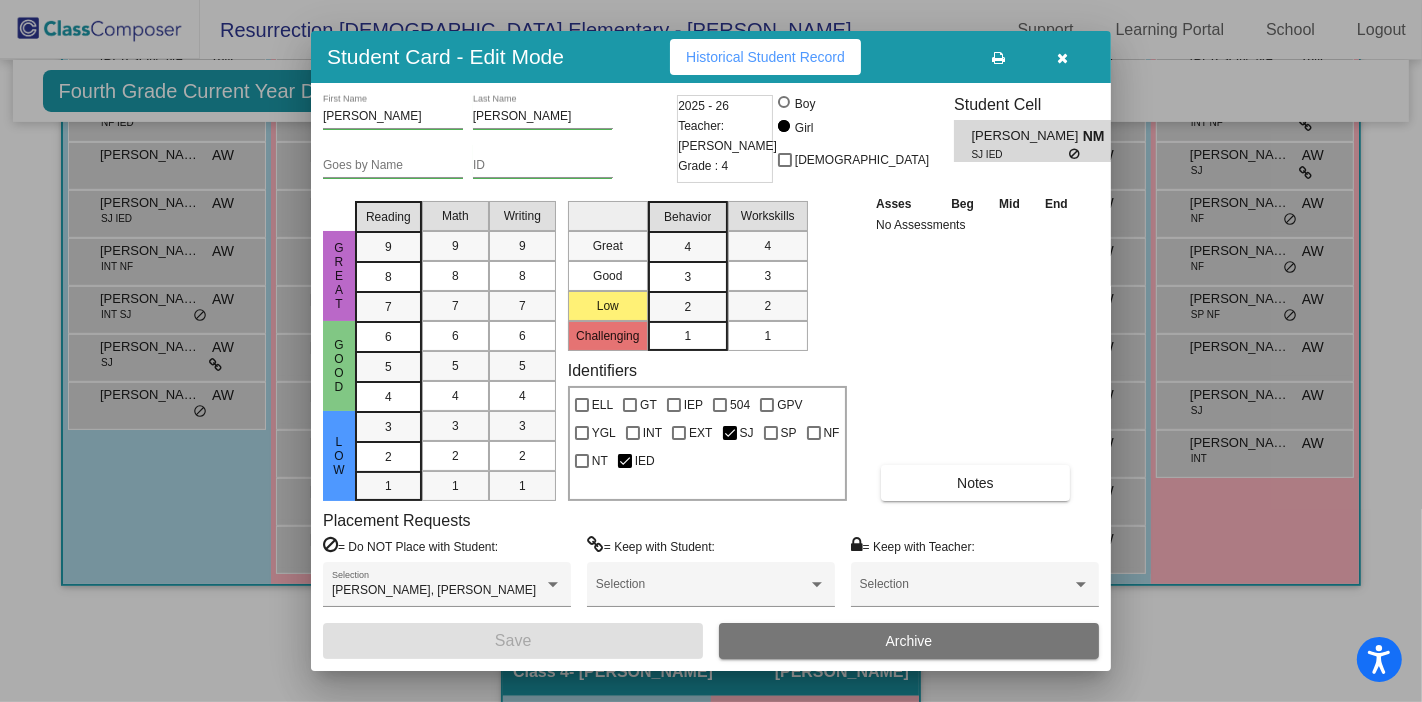 click at bounding box center (1063, 58) 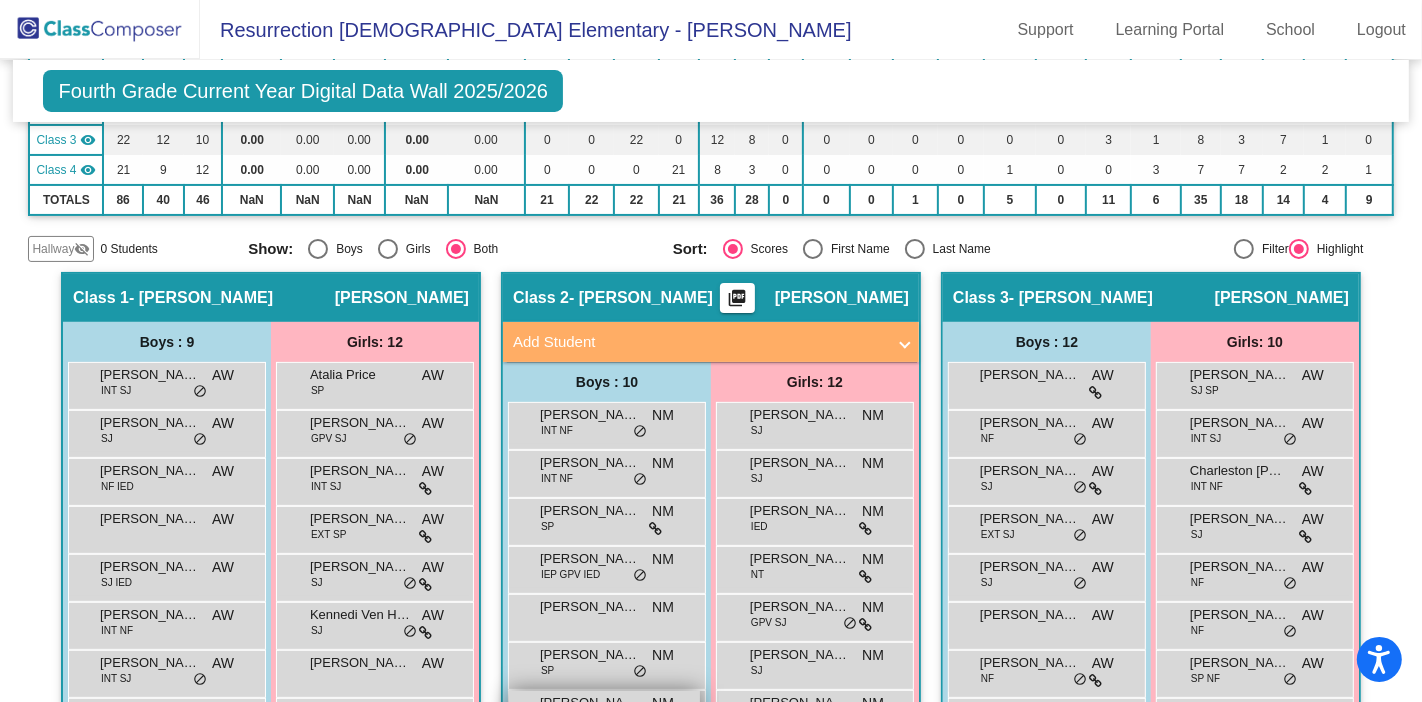 scroll, scrollTop: 0, scrollLeft: 0, axis: both 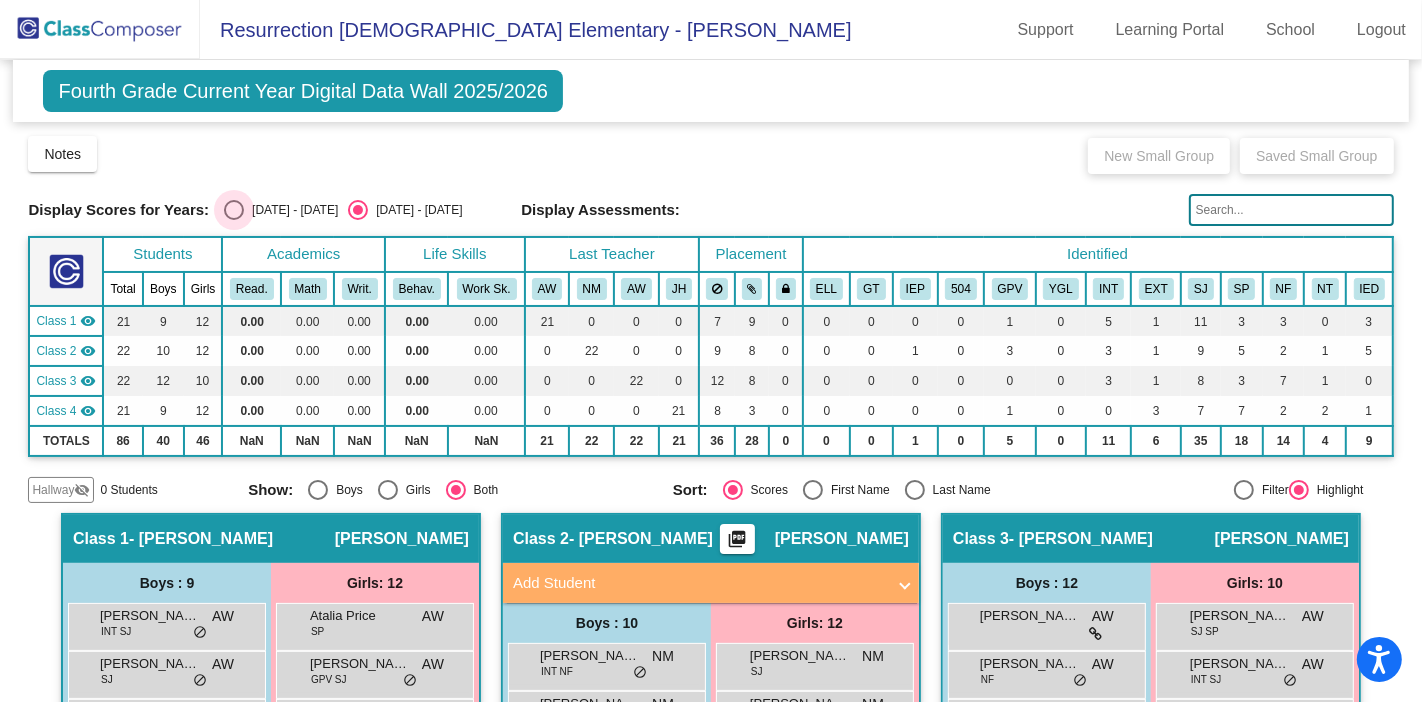 click at bounding box center [234, 210] 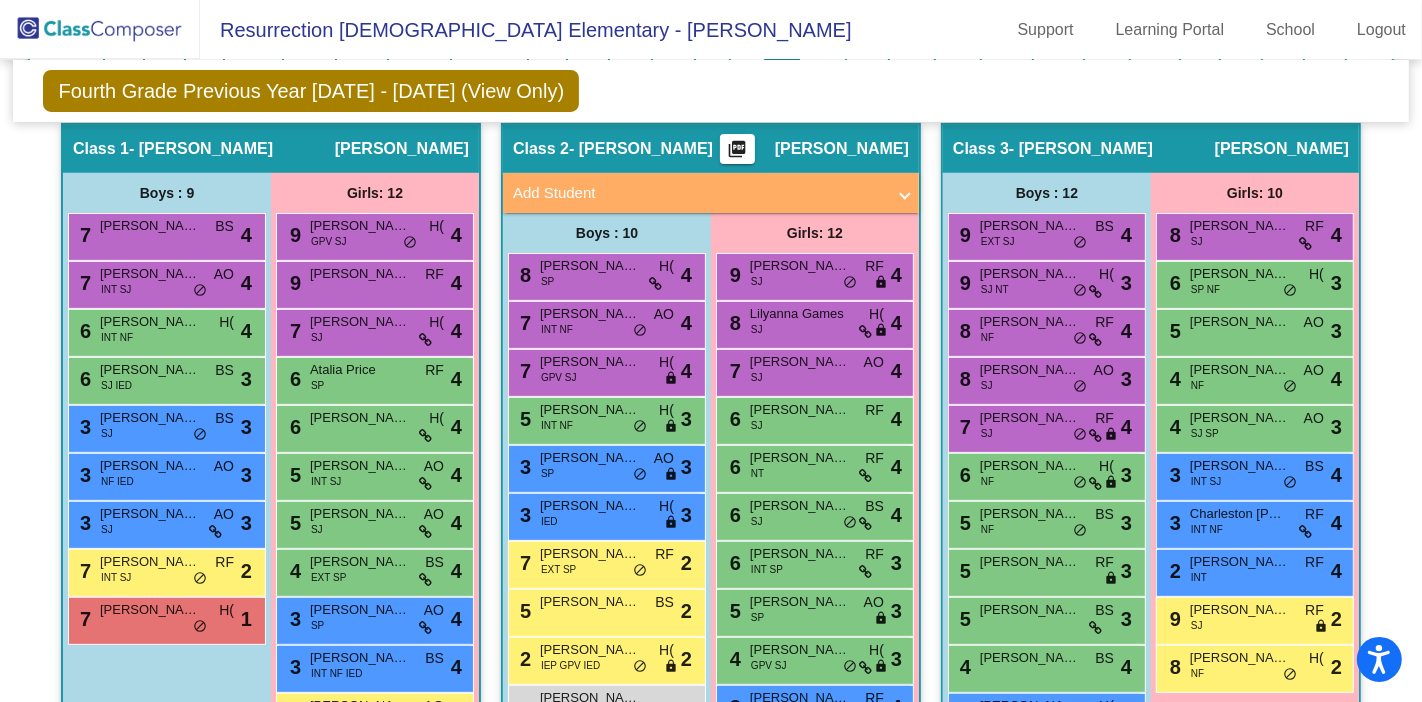scroll, scrollTop: 381, scrollLeft: 0, axis: vertical 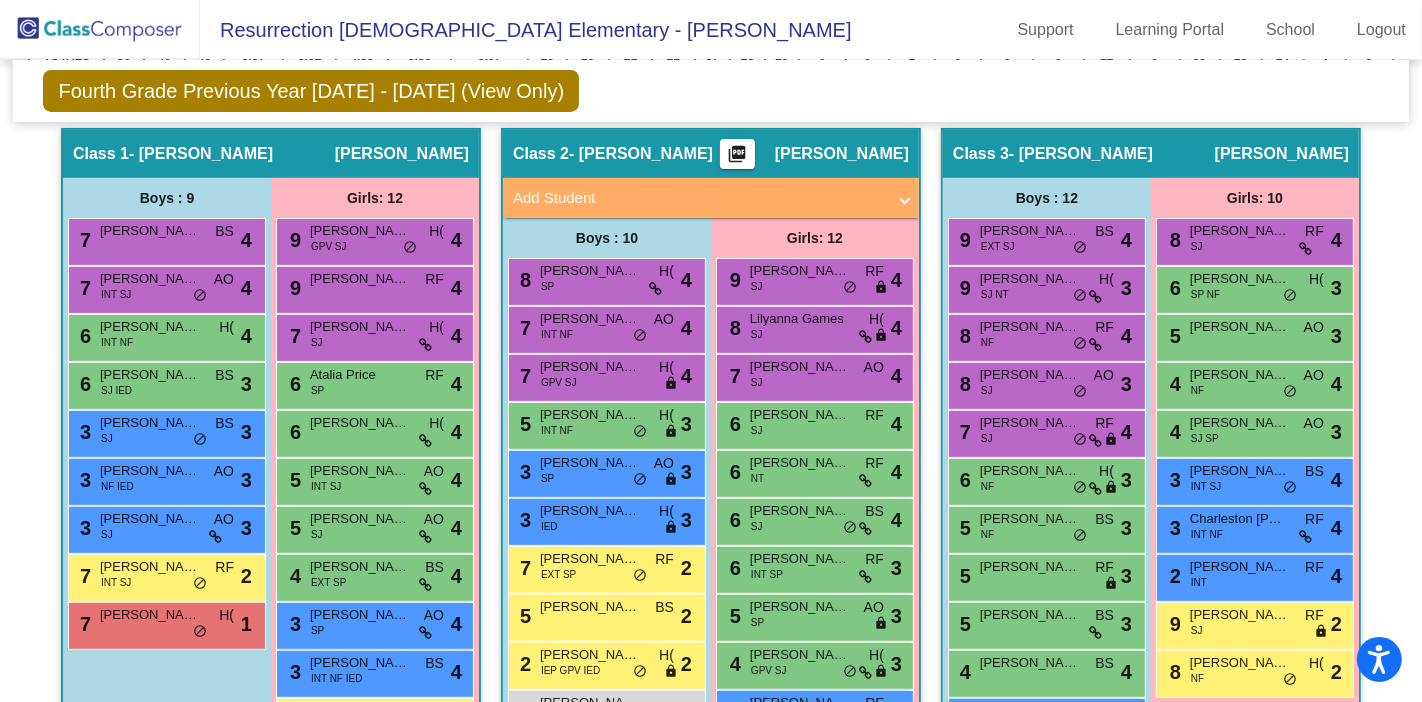 click on "8 [PERSON_NAME] RF lock do_not_disturb_alt 4" at bounding box center (1255, 242) 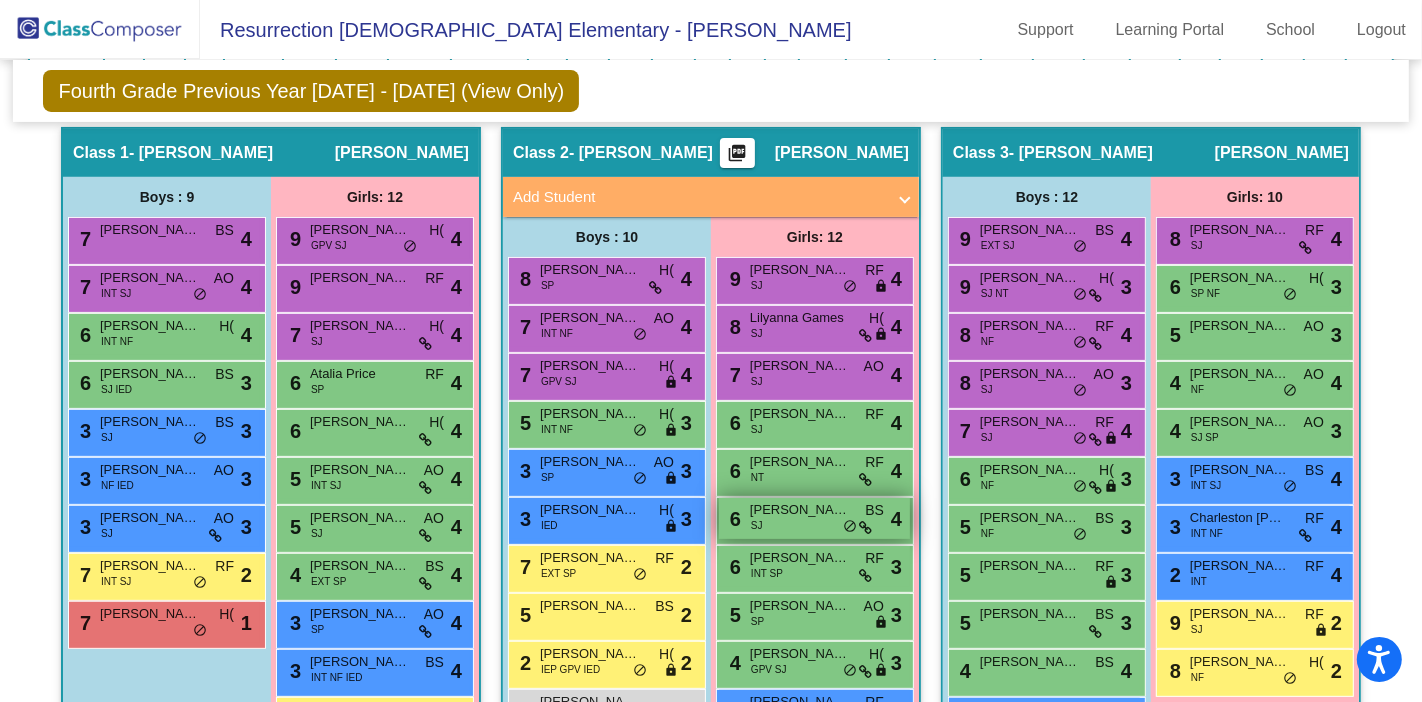 scroll, scrollTop: 369, scrollLeft: 0, axis: vertical 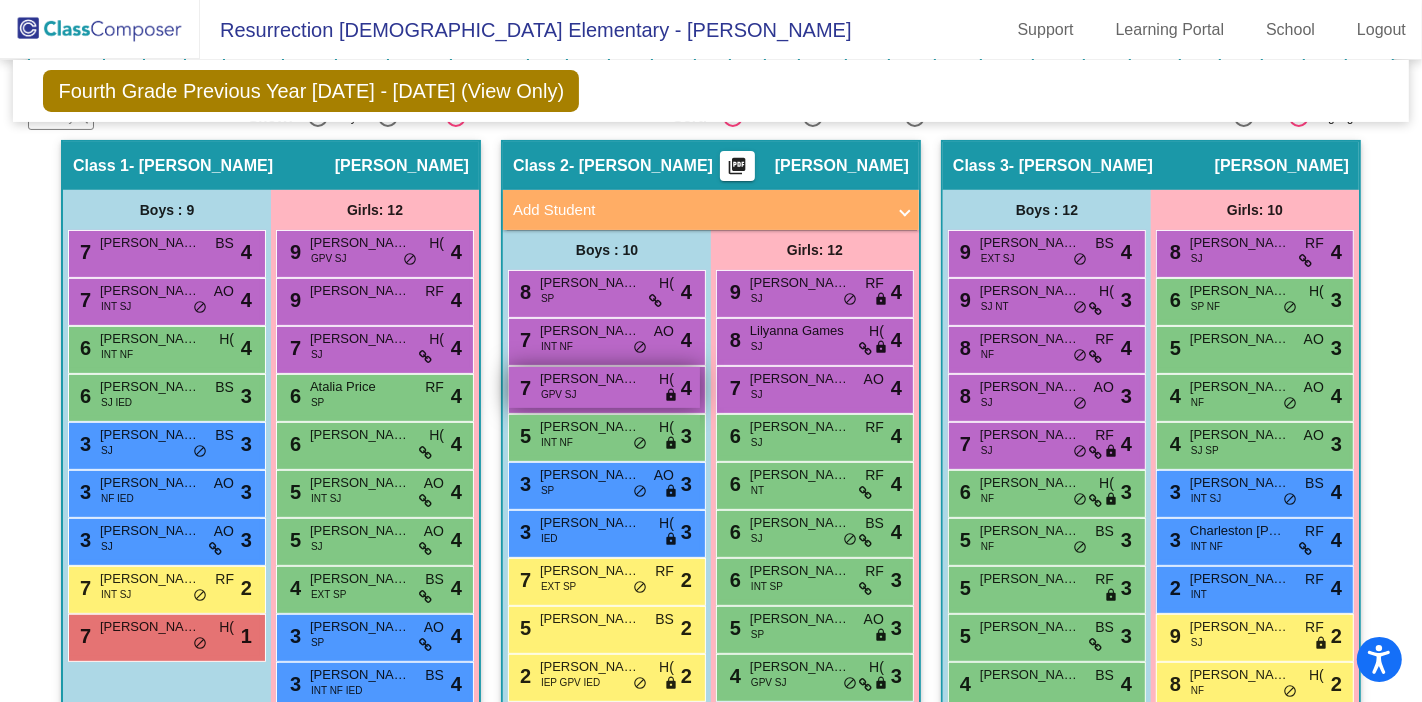 click on "[PERSON_NAME]" at bounding box center [590, 379] 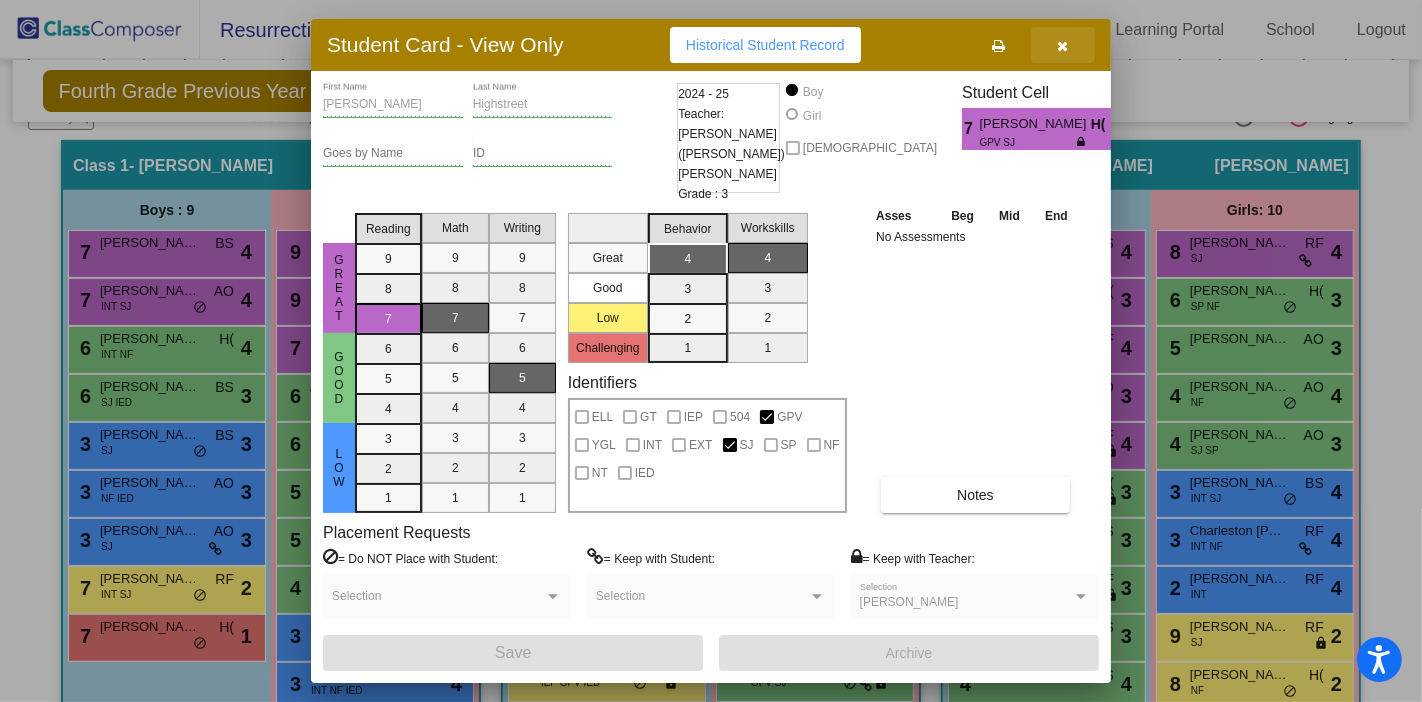 click at bounding box center [1063, 45] 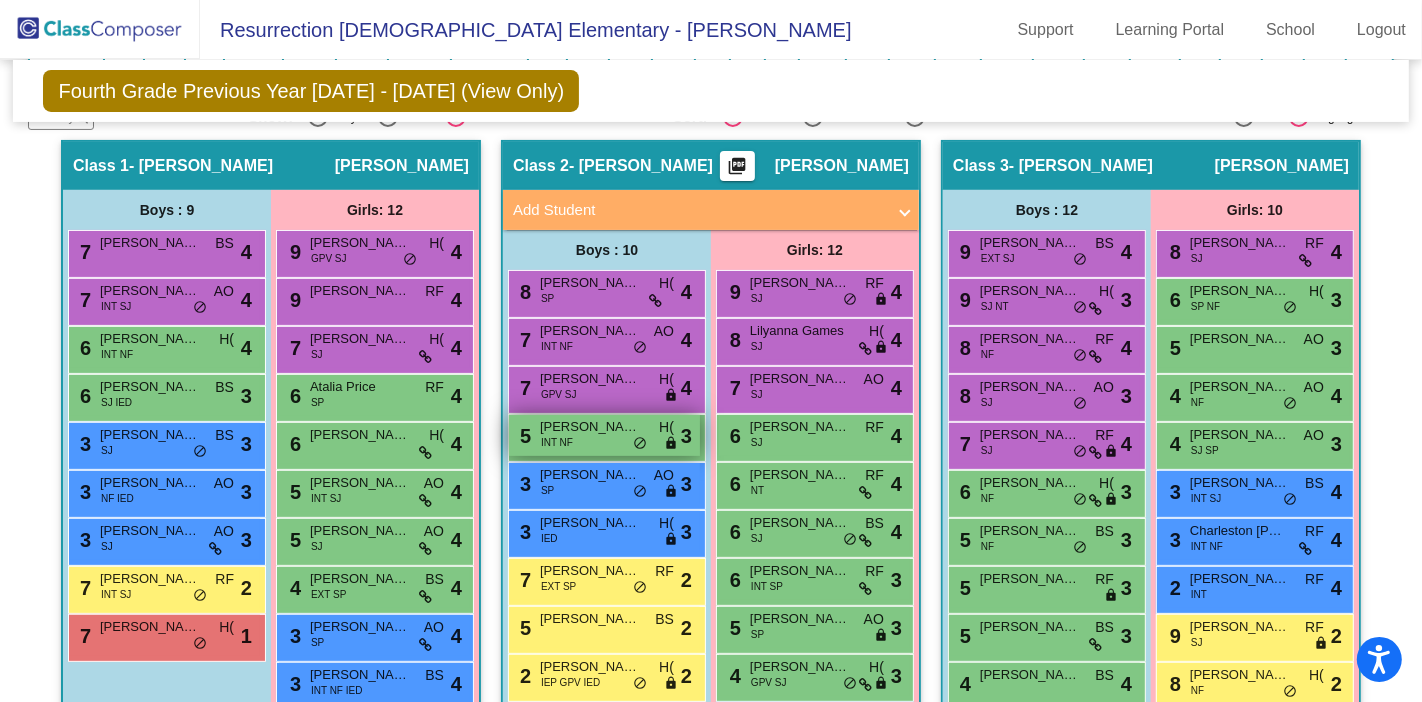 click on "lock" at bounding box center (671, 444) 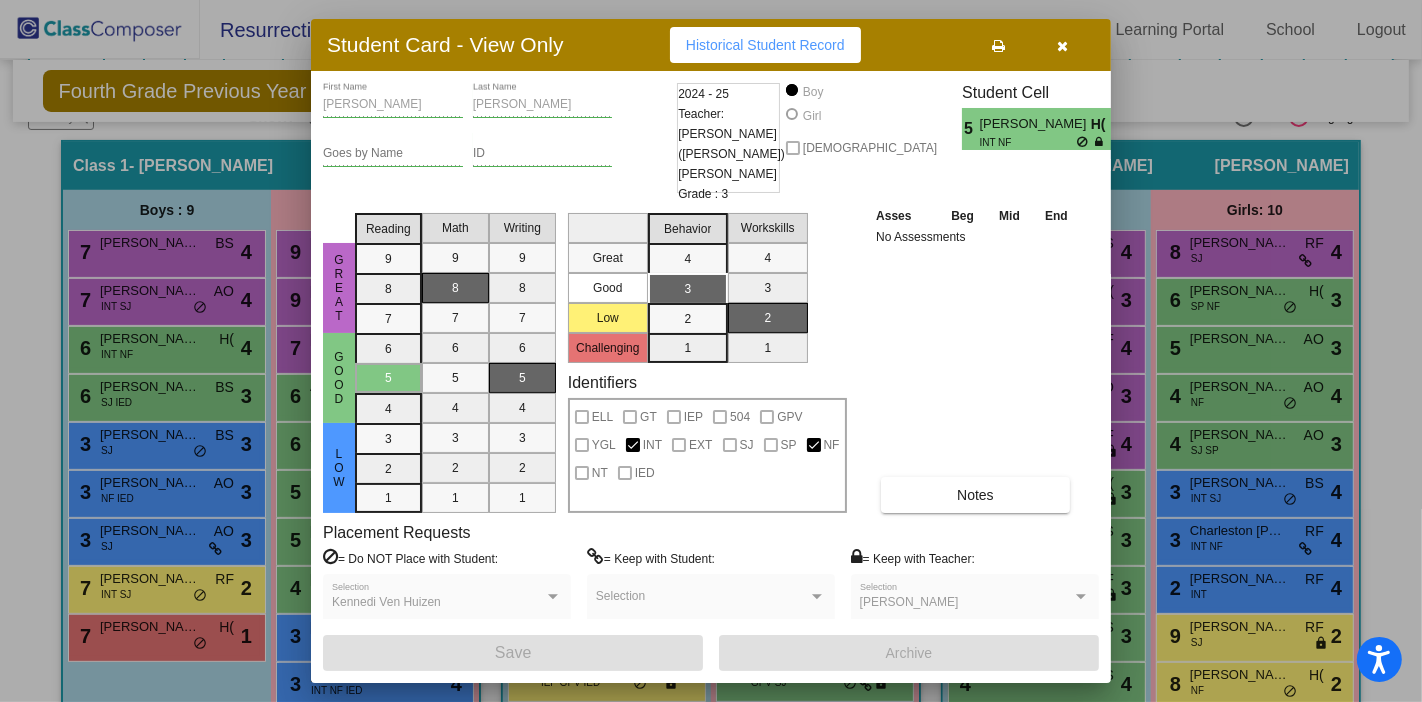 click at bounding box center (1063, 46) 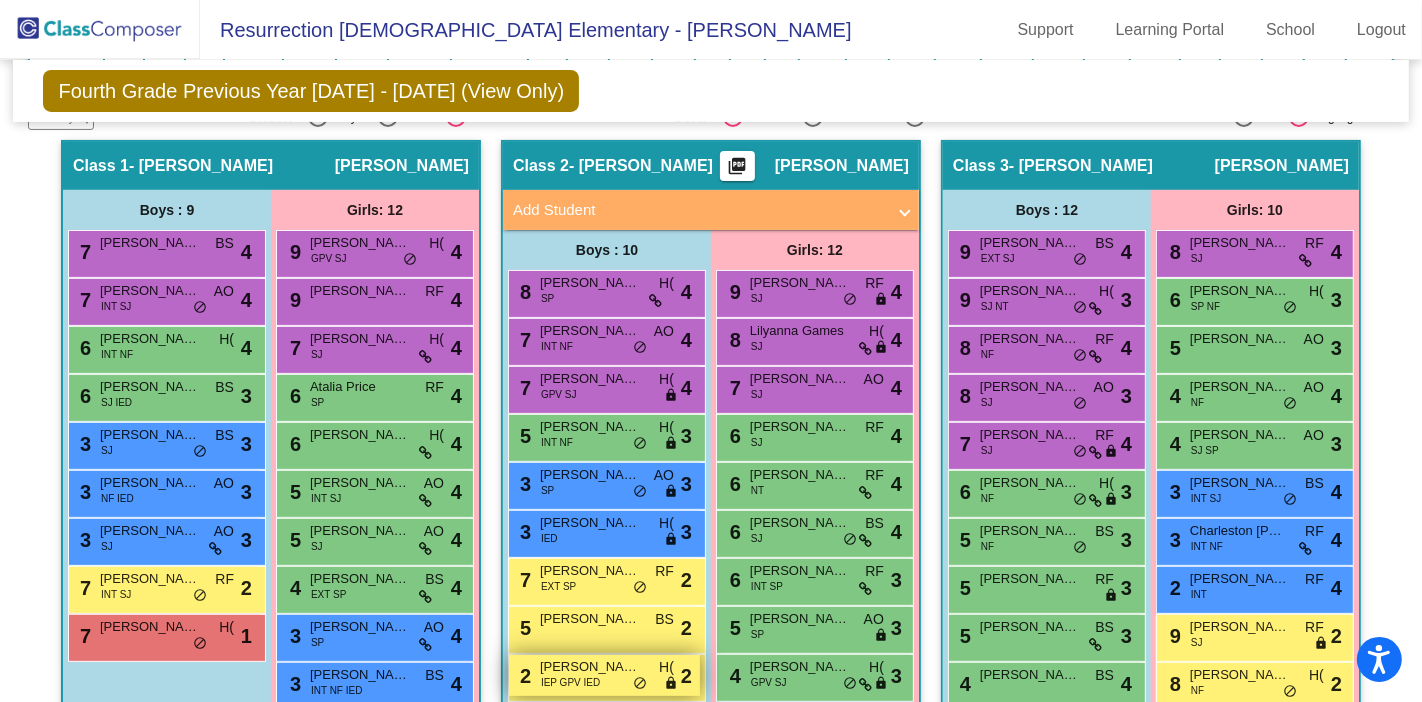 click on "IEP GPV IED" at bounding box center [570, 682] 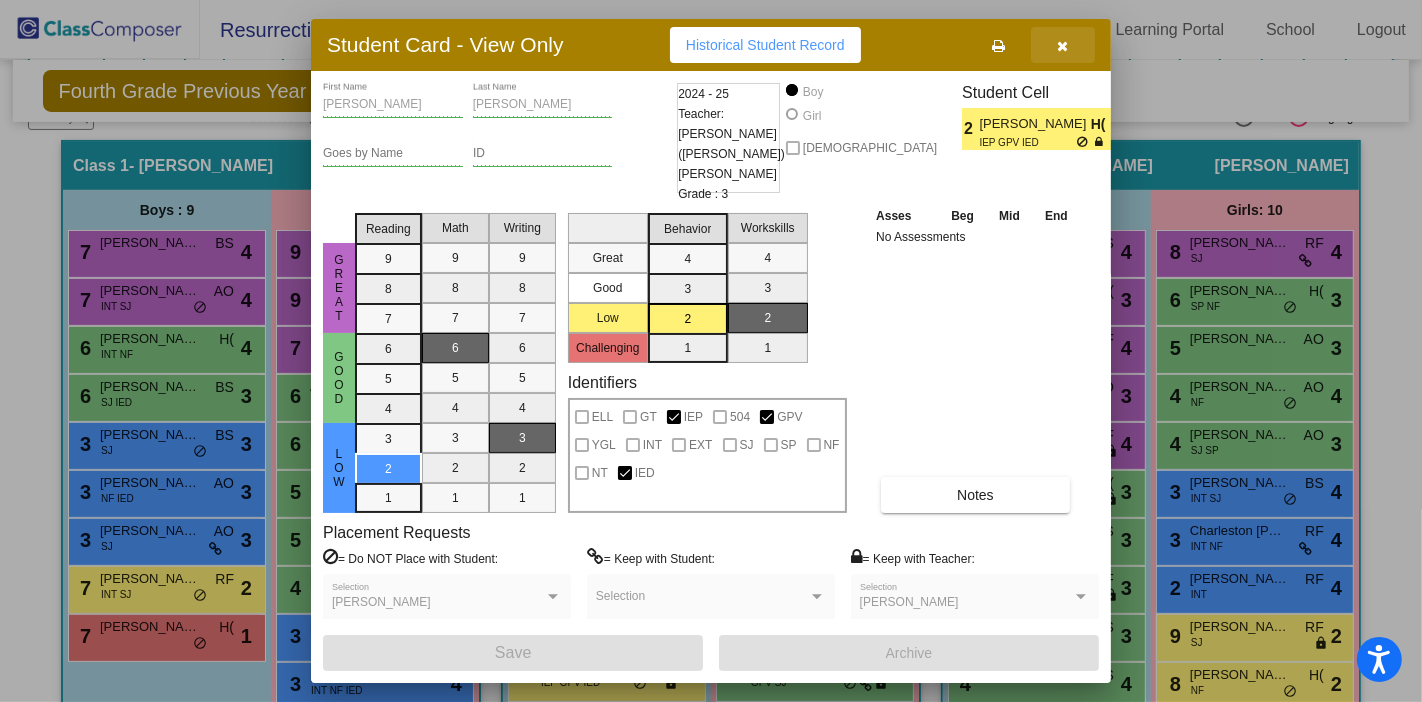 click at bounding box center (1063, 46) 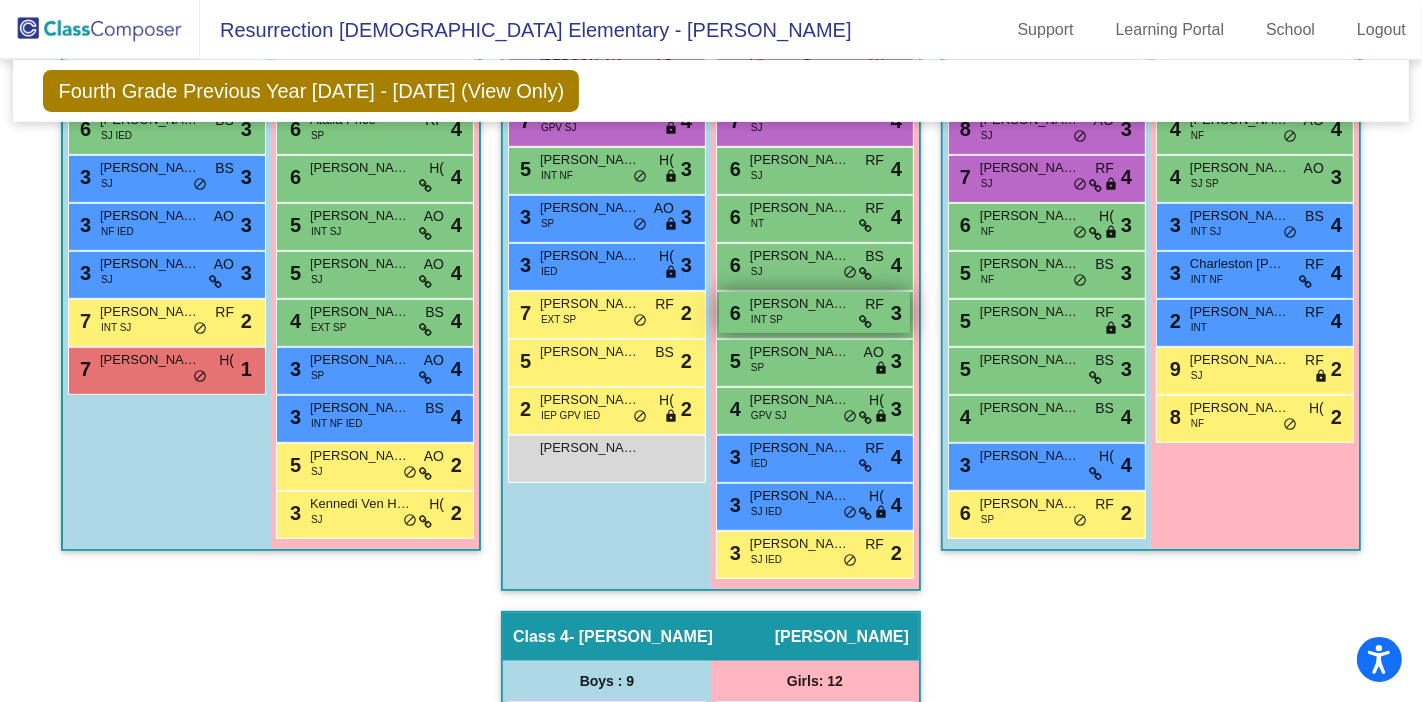scroll, scrollTop: 638, scrollLeft: 0, axis: vertical 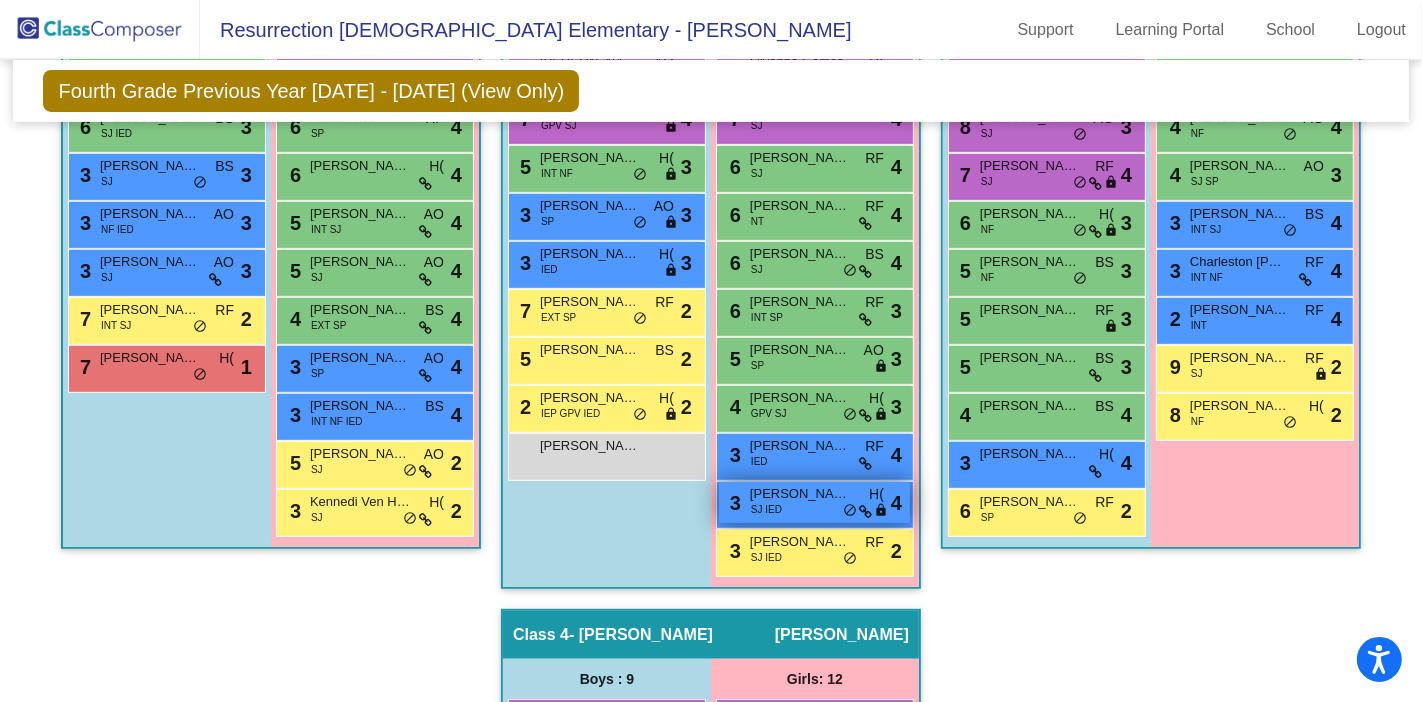 click on "3 [PERSON_NAME] [PERSON_NAME] IED H( lock do_not_disturb_alt 4" at bounding box center (814, 502) 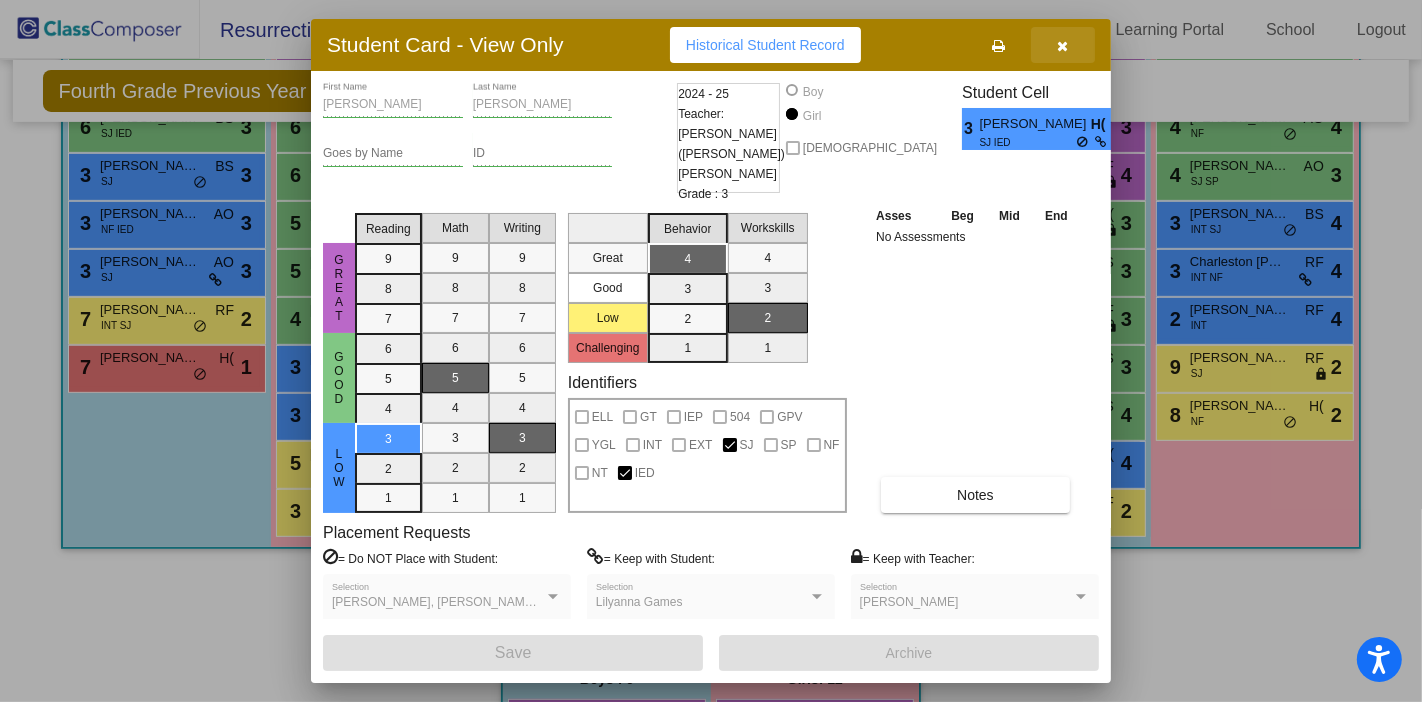 click at bounding box center [1063, 46] 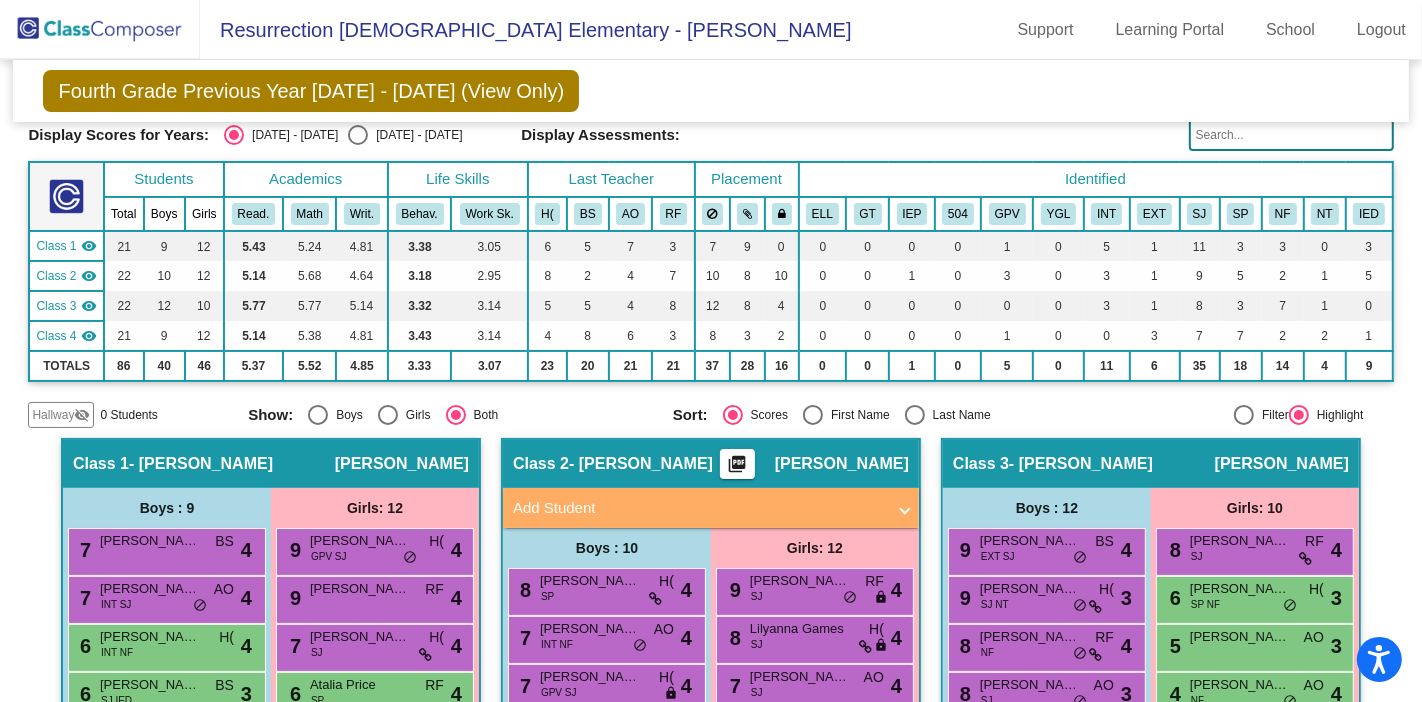 scroll, scrollTop: 0, scrollLeft: 0, axis: both 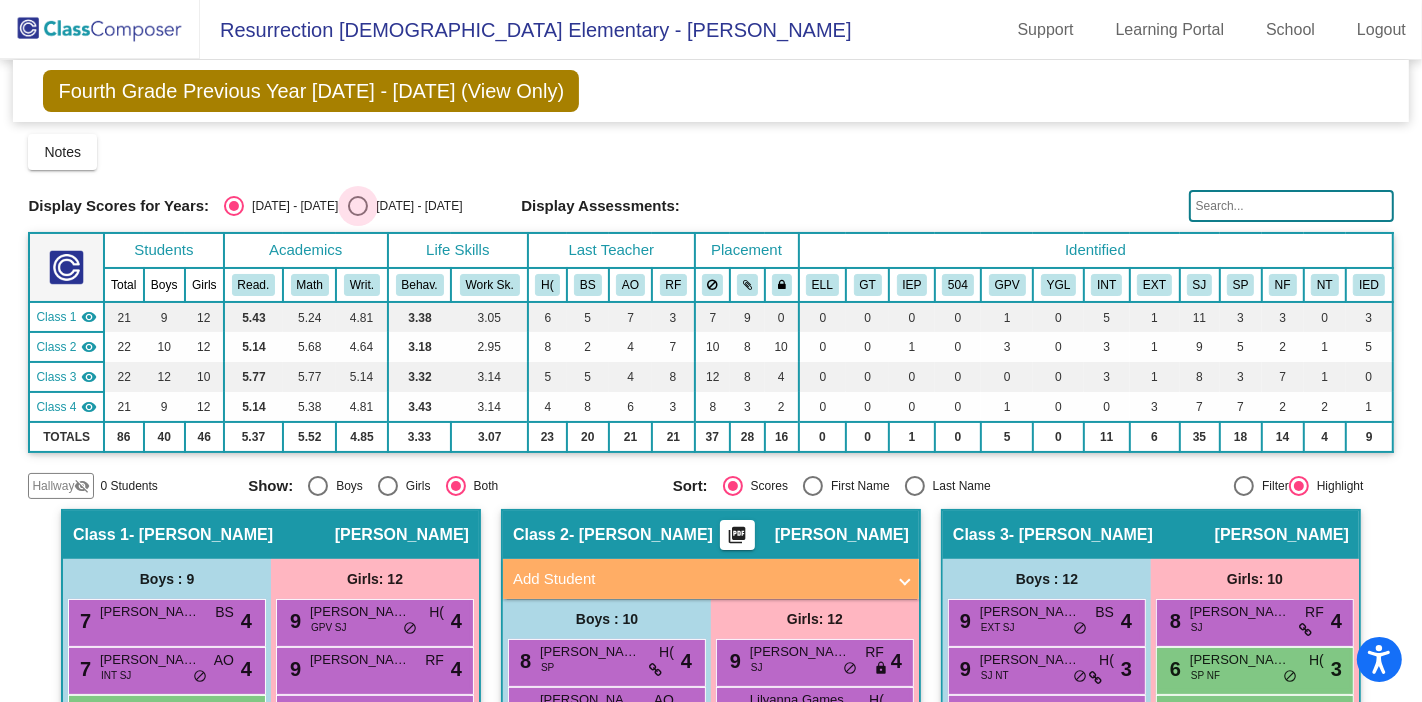 click at bounding box center [358, 206] 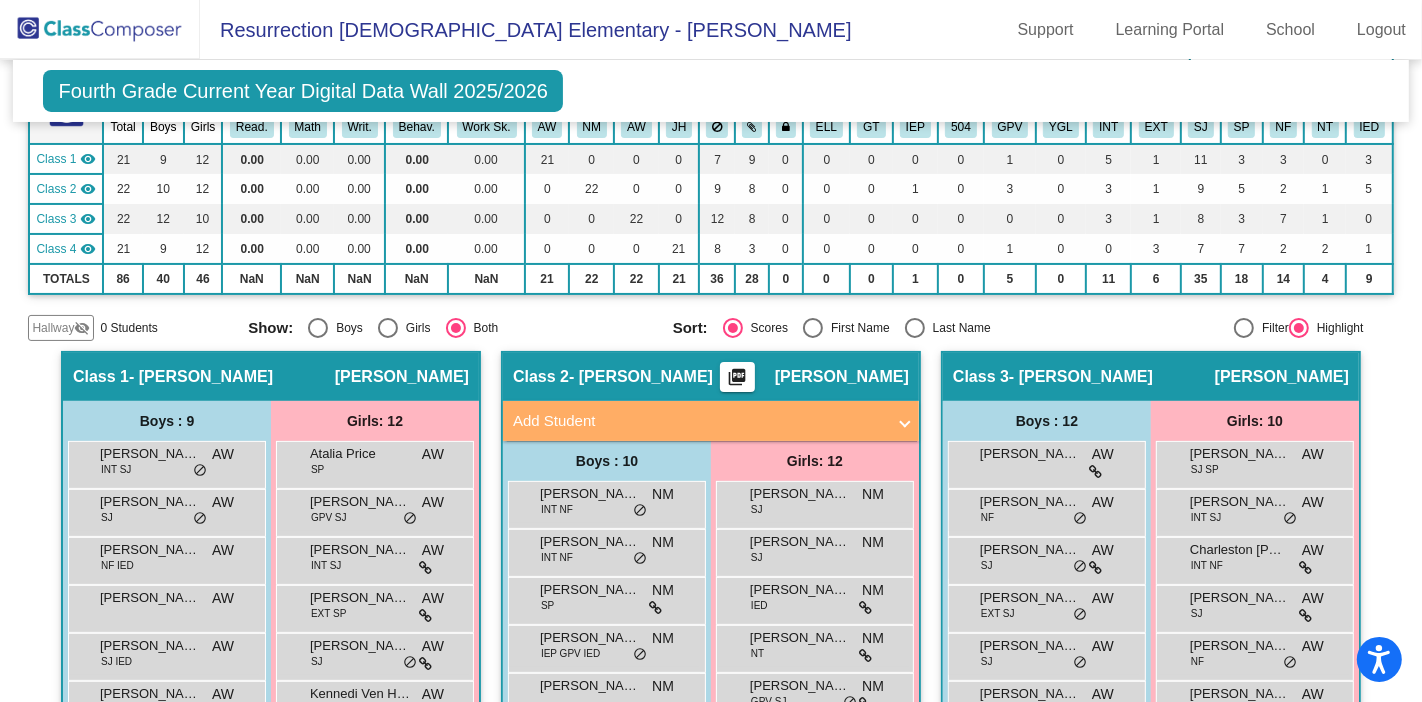 scroll, scrollTop: 0, scrollLeft: 0, axis: both 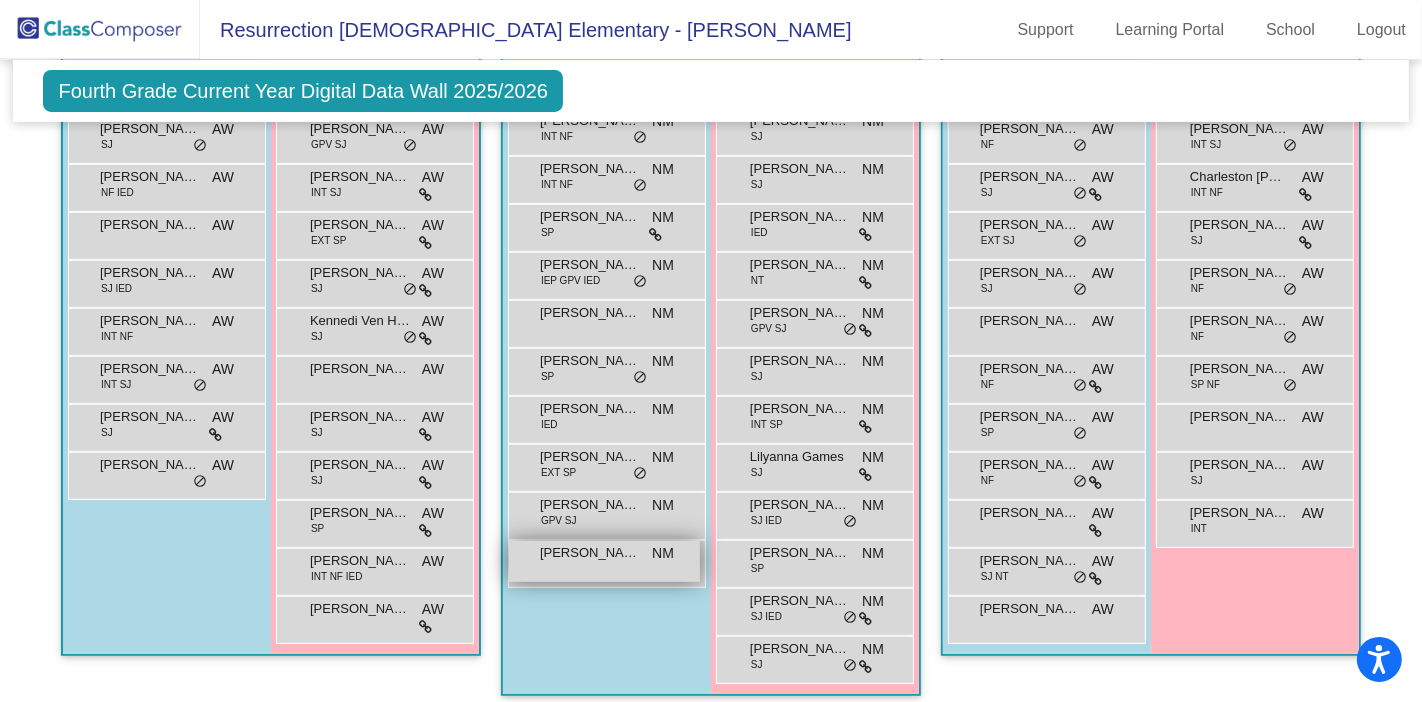 click on "[PERSON_NAME] NM lock do_not_disturb_alt" at bounding box center [604, 561] 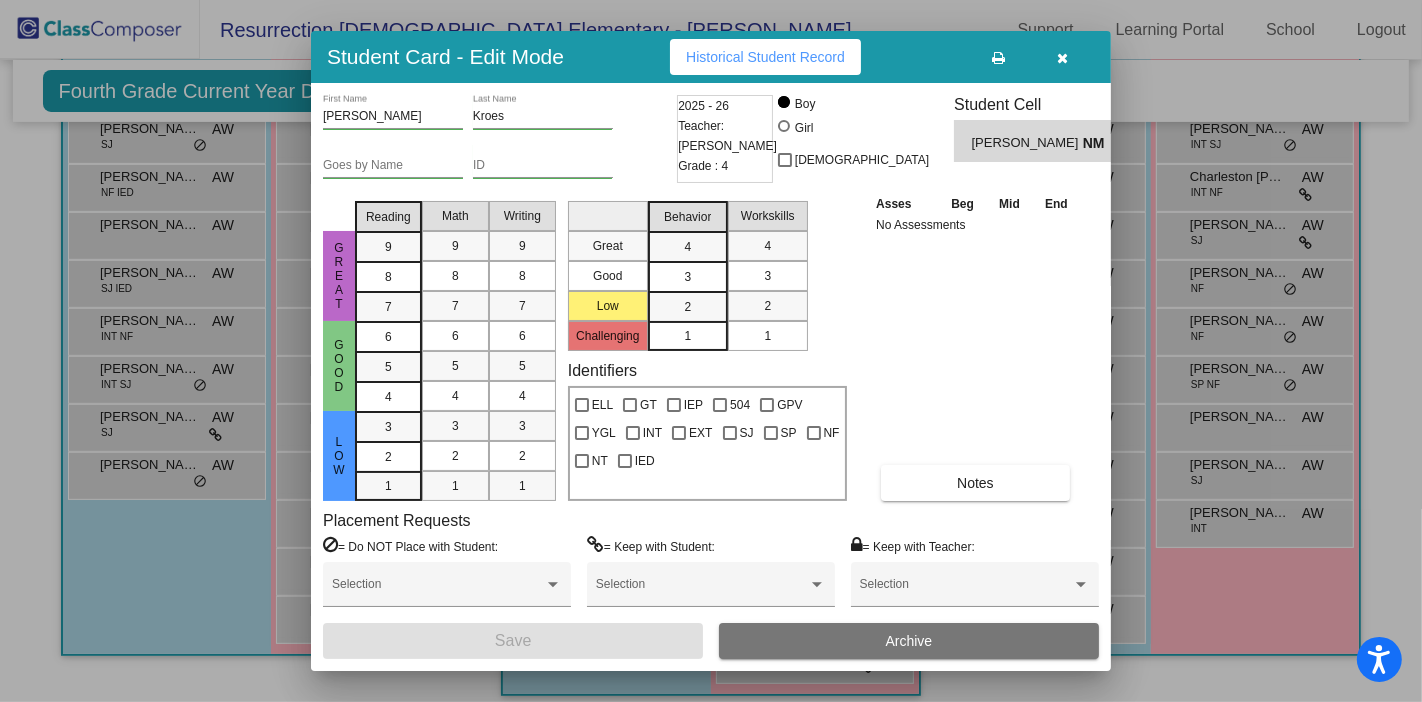 drag, startPoint x: 1075, startPoint y: 55, endPoint x: 954, endPoint y: 52, distance: 121.037186 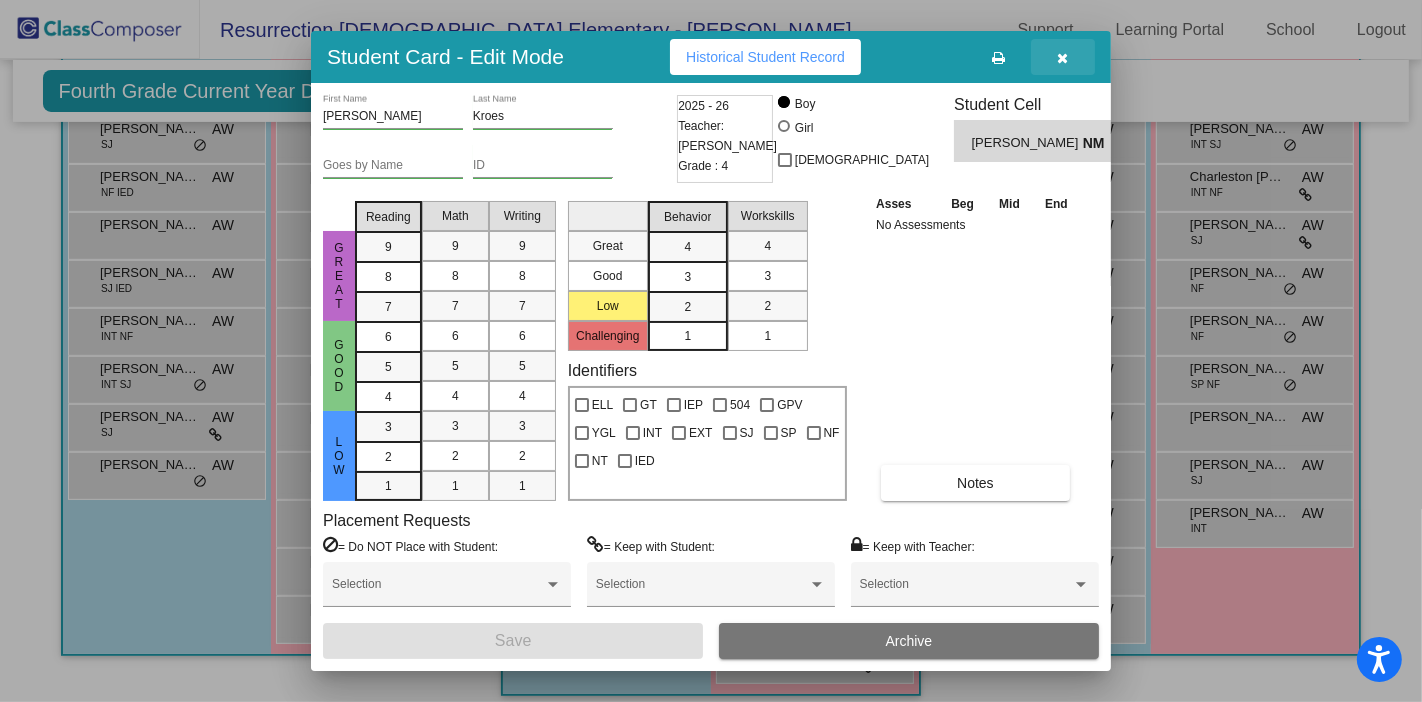click at bounding box center (1063, 58) 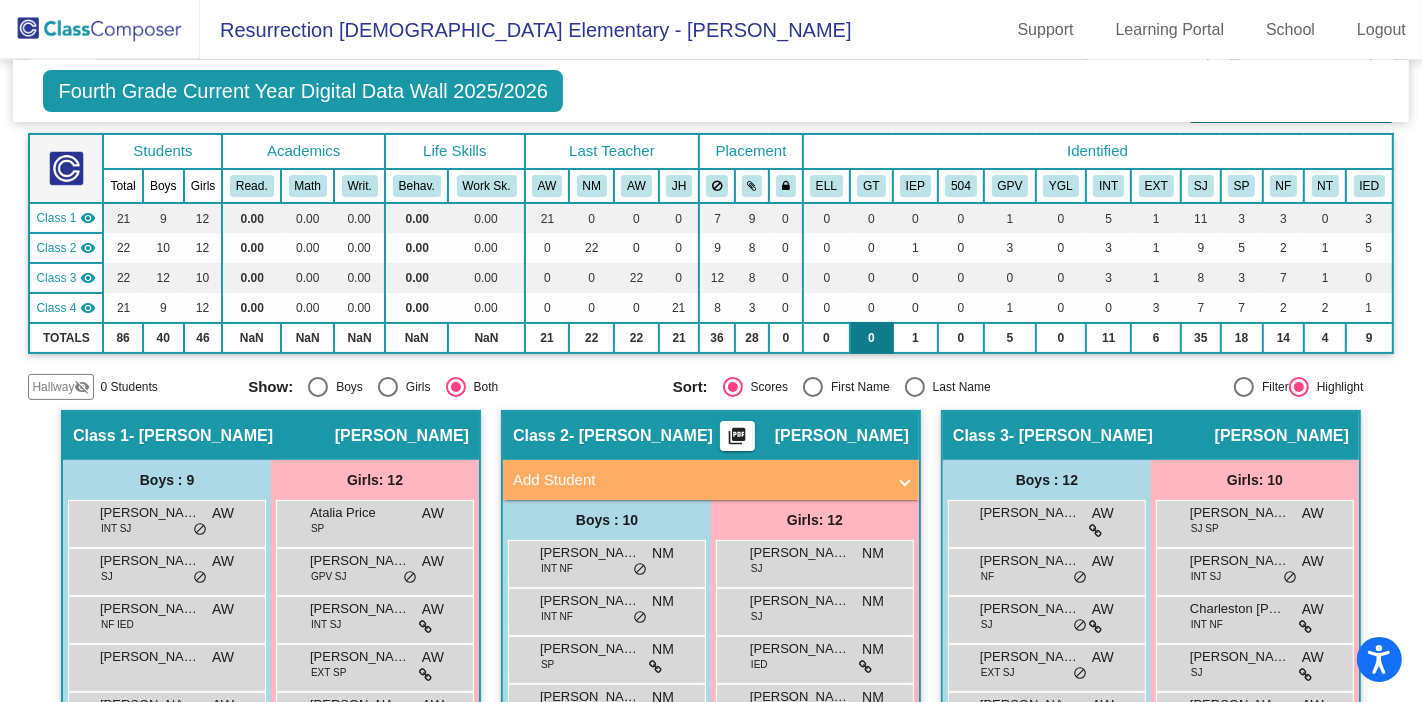 scroll, scrollTop: 0, scrollLeft: 0, axis: both 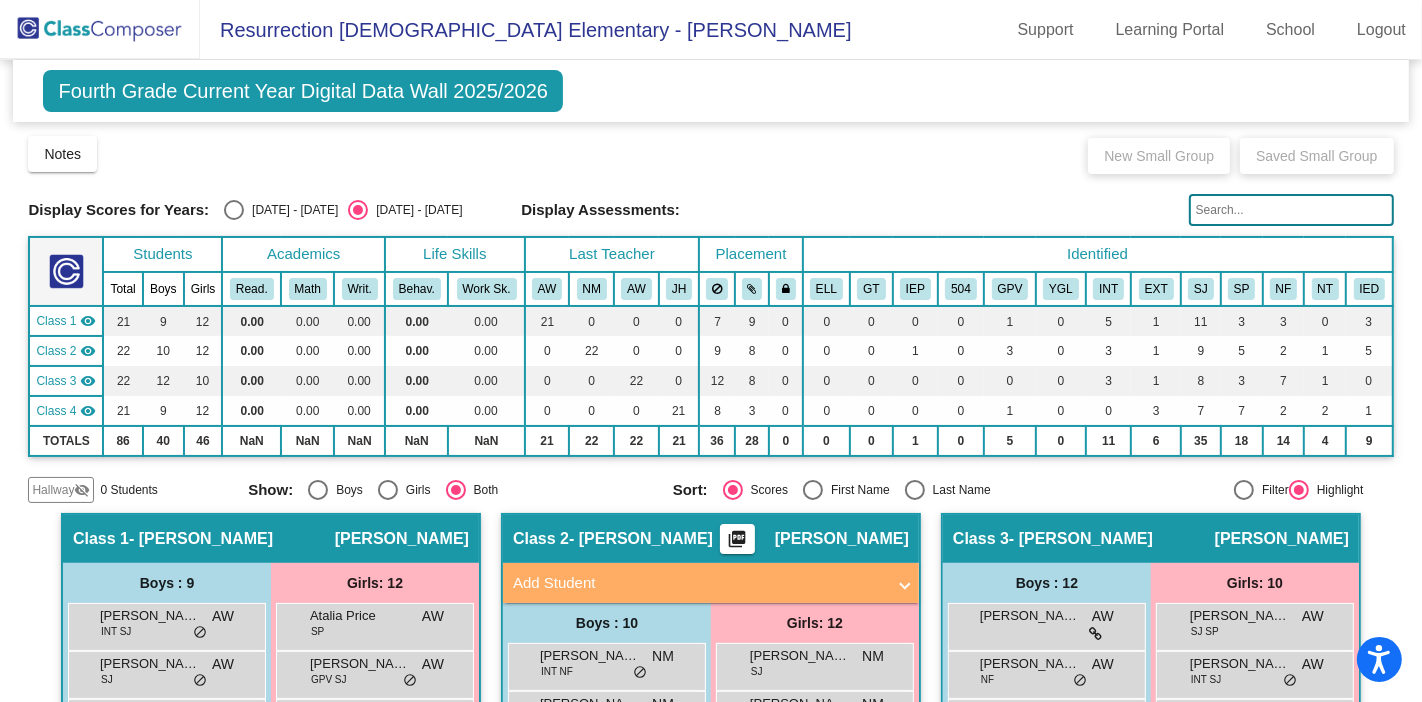 click at bounding box center [234, 210] 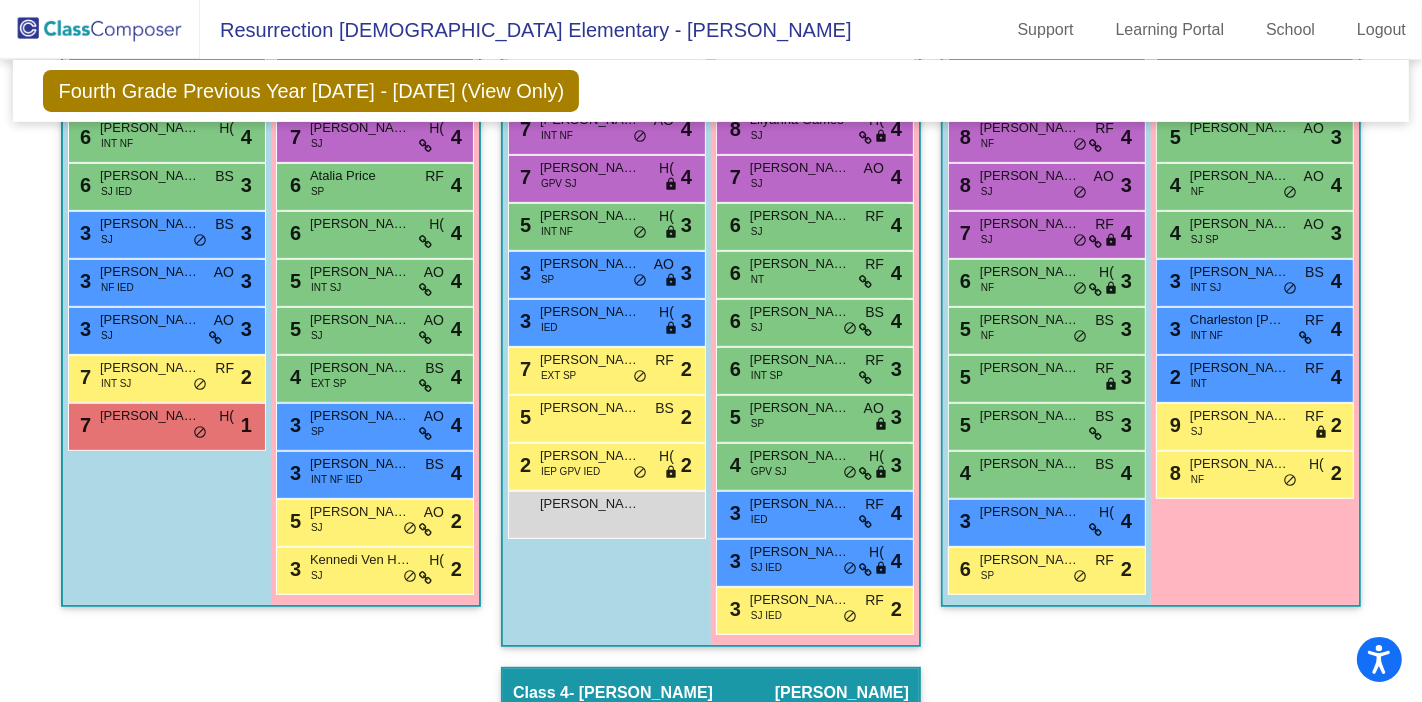 scroll, scrollTop: 583, scrollLeft: 0, axis: vertical 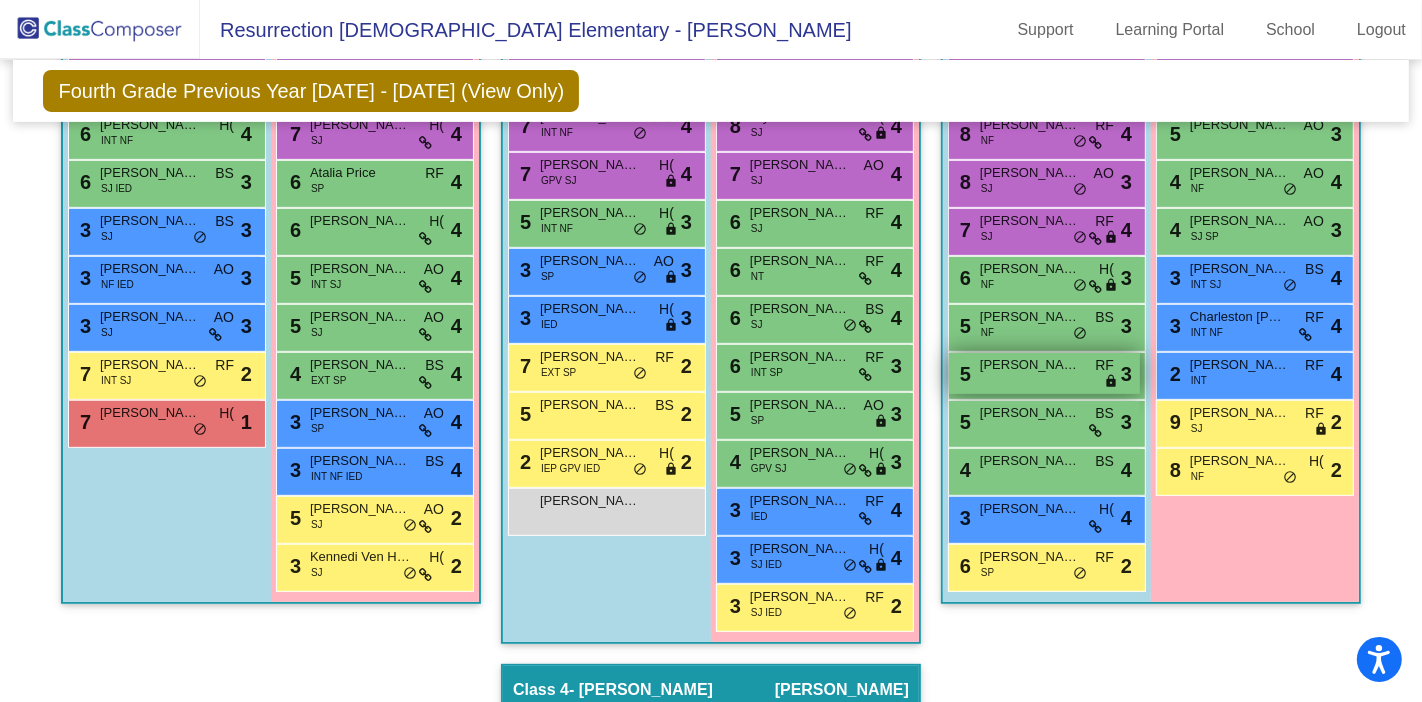 click on "5 [PERSON_NAME] RF lock do_not_disturb_alt 3" at bounding box center (1044, 373) 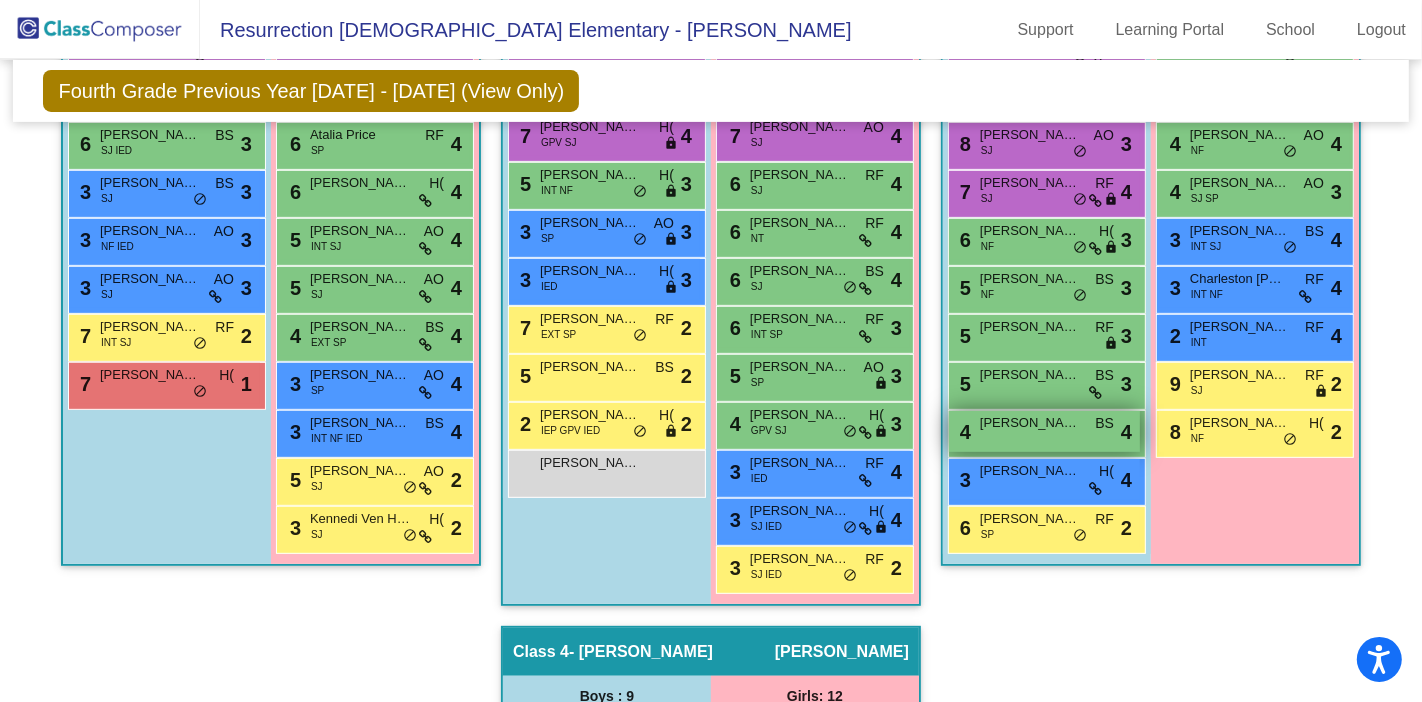 scroll, scrollTop: 637, scrollLeft: 0, axis: vertical 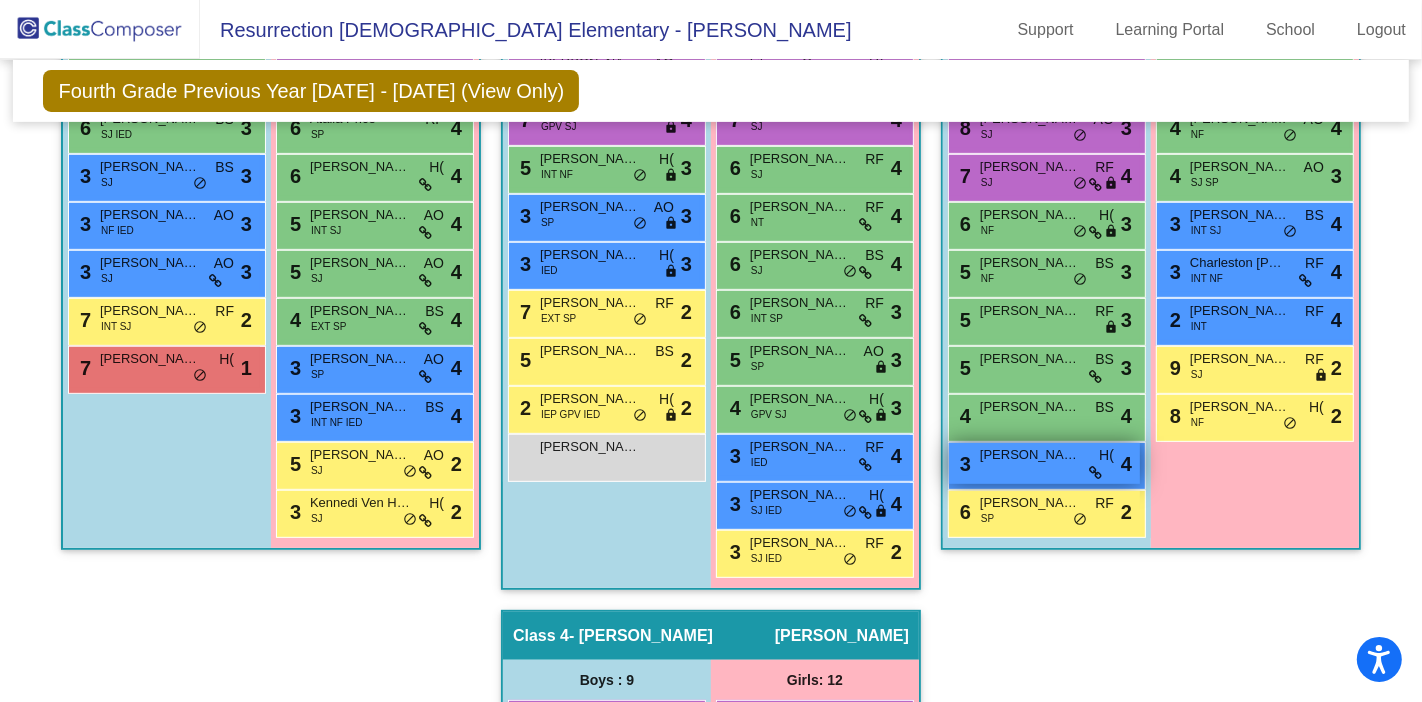 drag, startPoint x: 1023, startPoint y: 472, endPoint x: 995, endPoint y: 468, distance: 28.284271 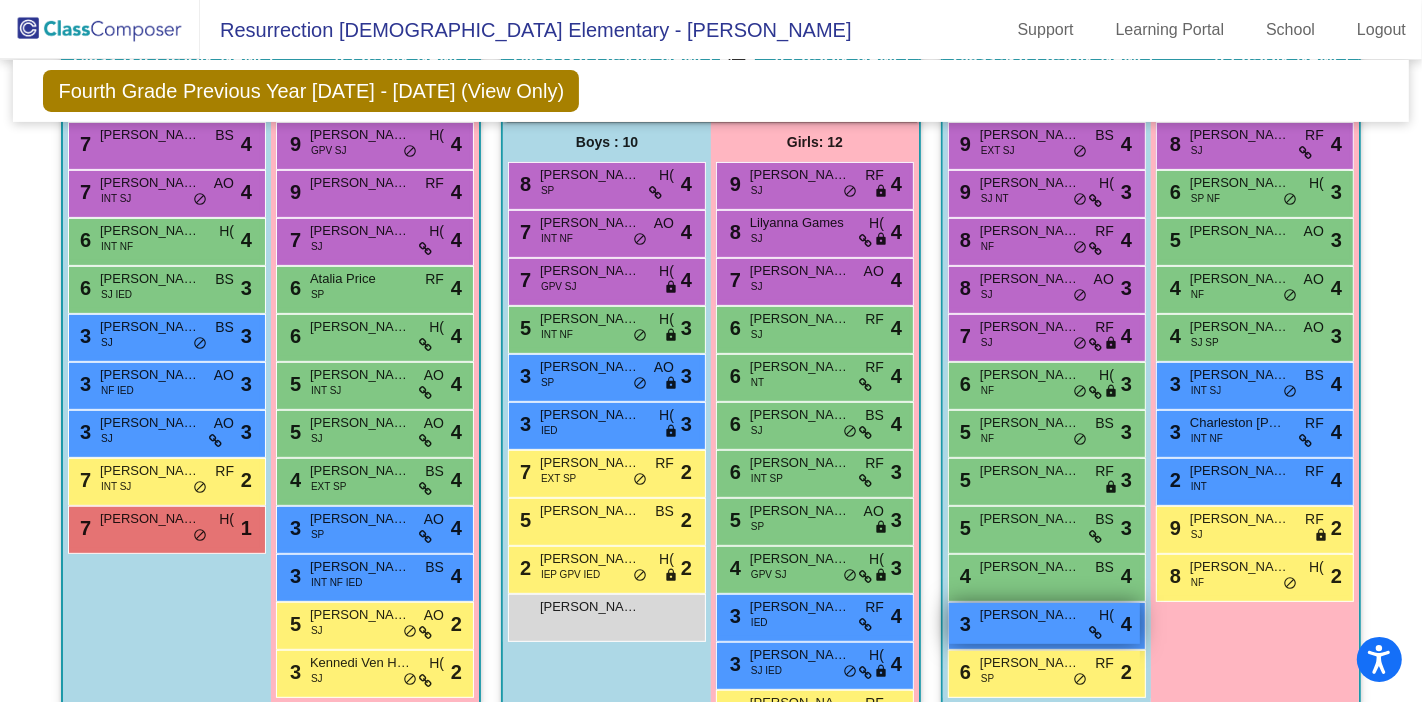 scroll, scrollTop: 477, scrollLeft: 0, axis: vertical 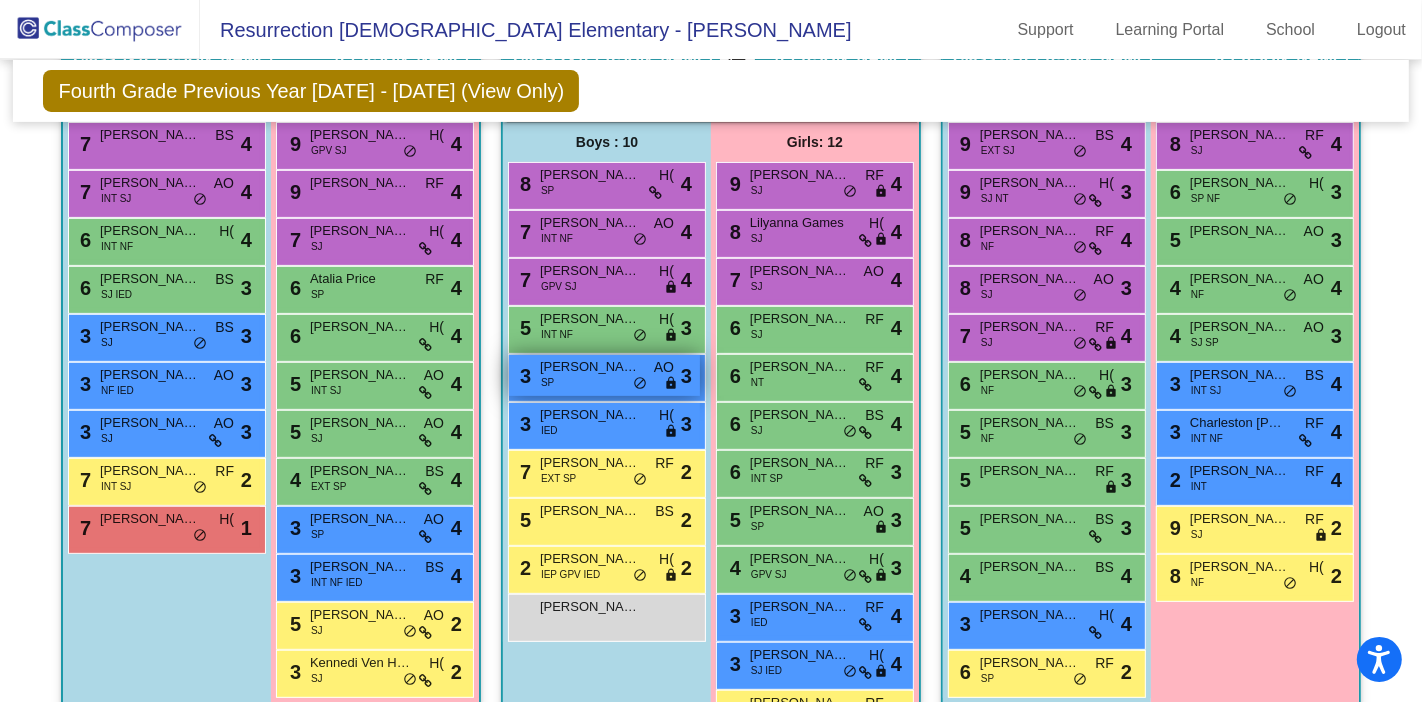click on "3 [PERSON_NAME] SP AO lock do_not_disturb_alt 3" at bounding box center (604, 375) 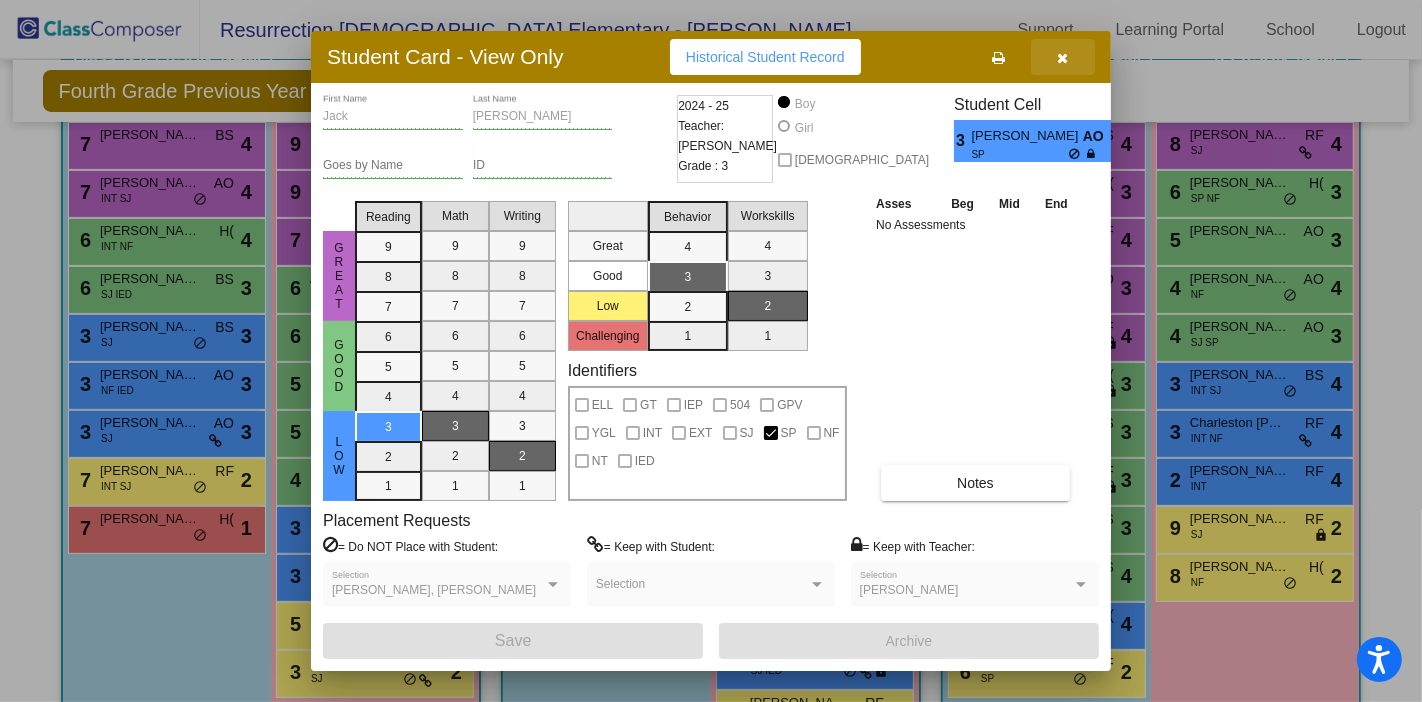 click at bounding box center [1063, 58] 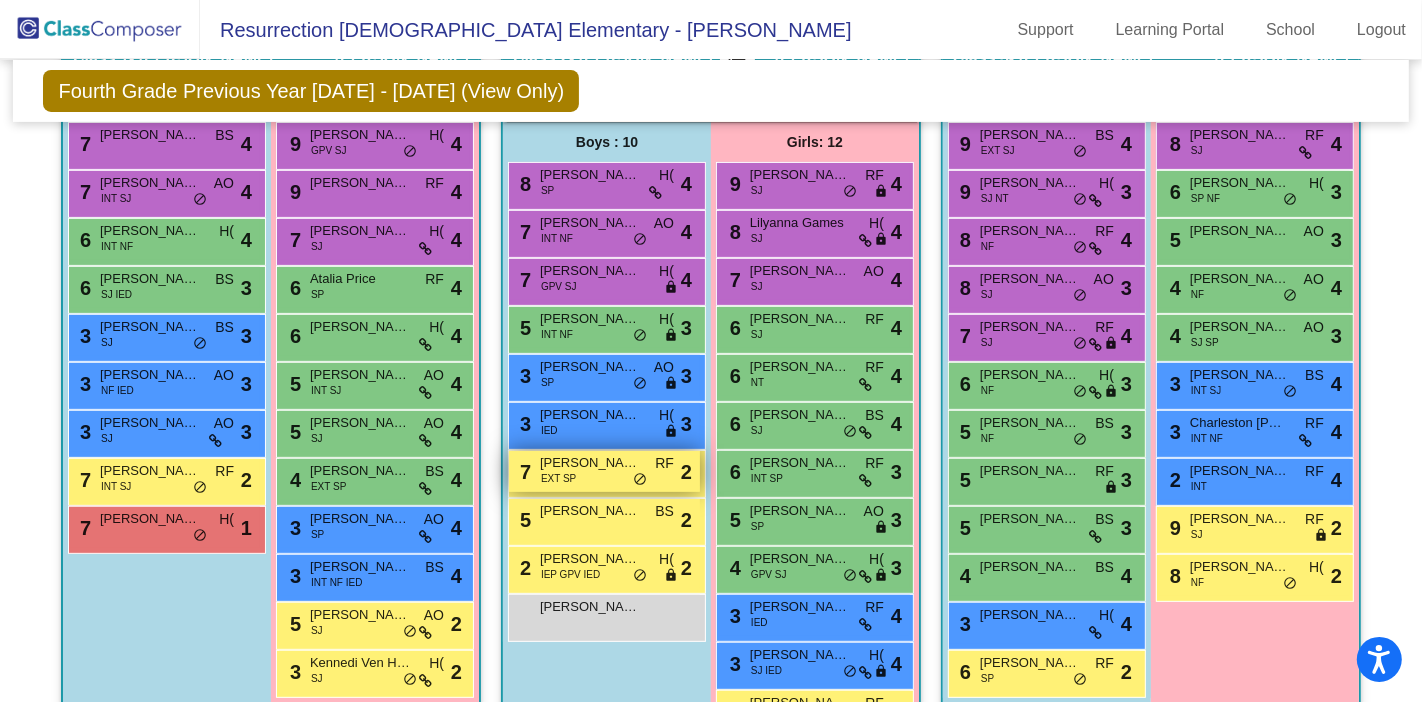 click on "[PERSON_NAME]" at bounding box center [590, 463] 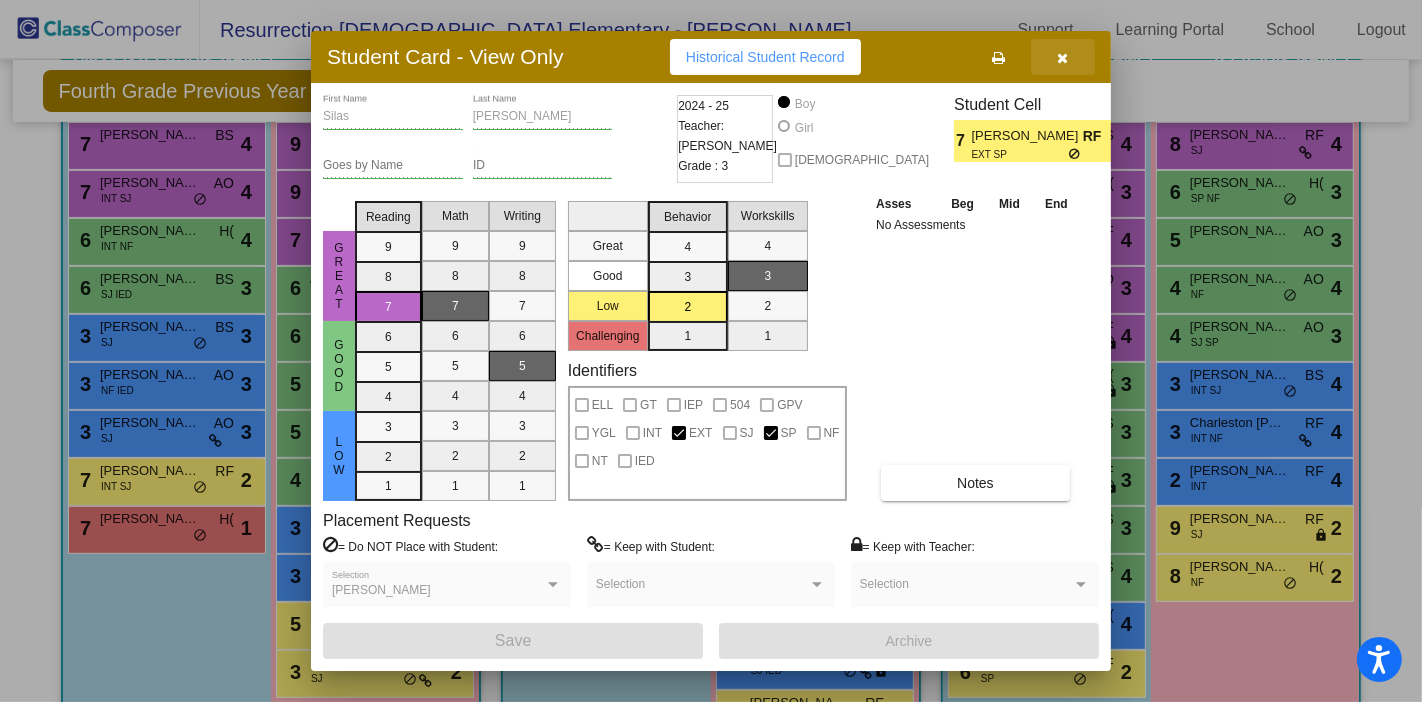 click at bounding box center [1063, 58] 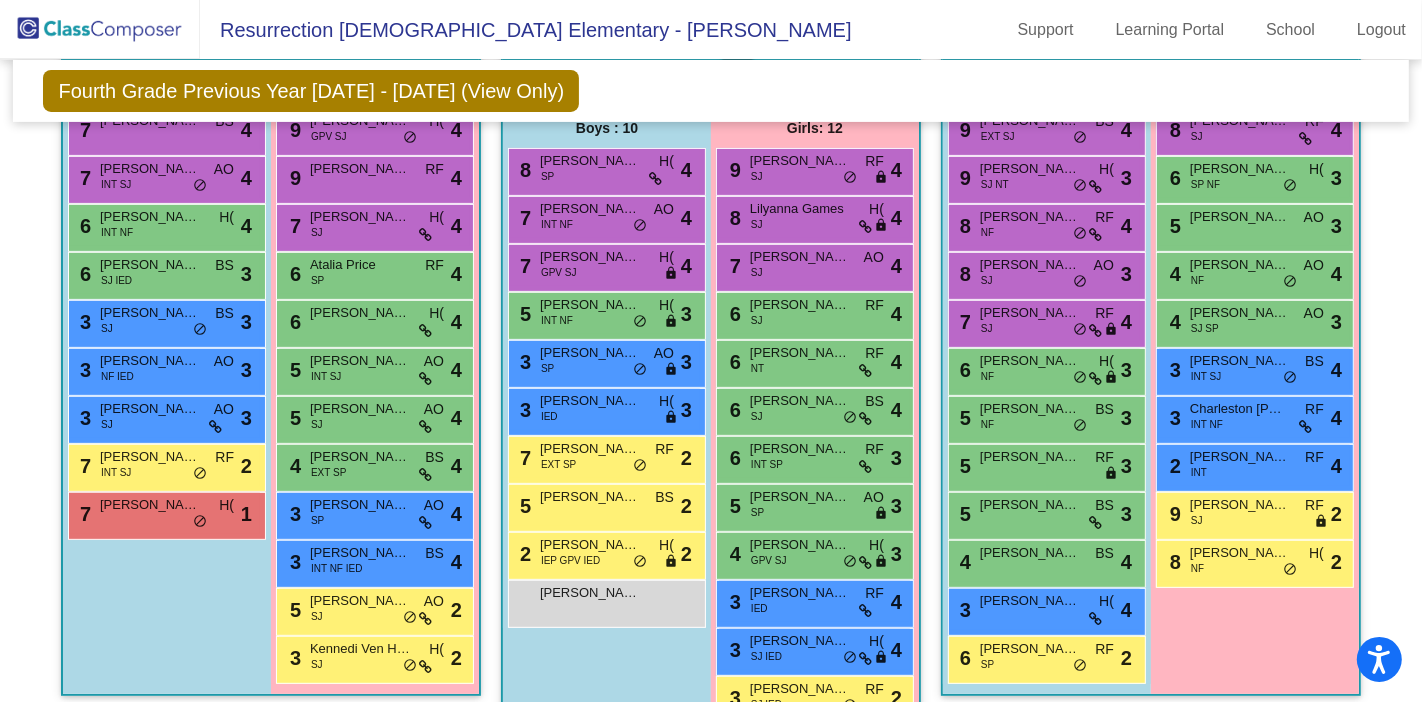scroll, scrollTop: 484, scrollLeft: 0, axis: vertical 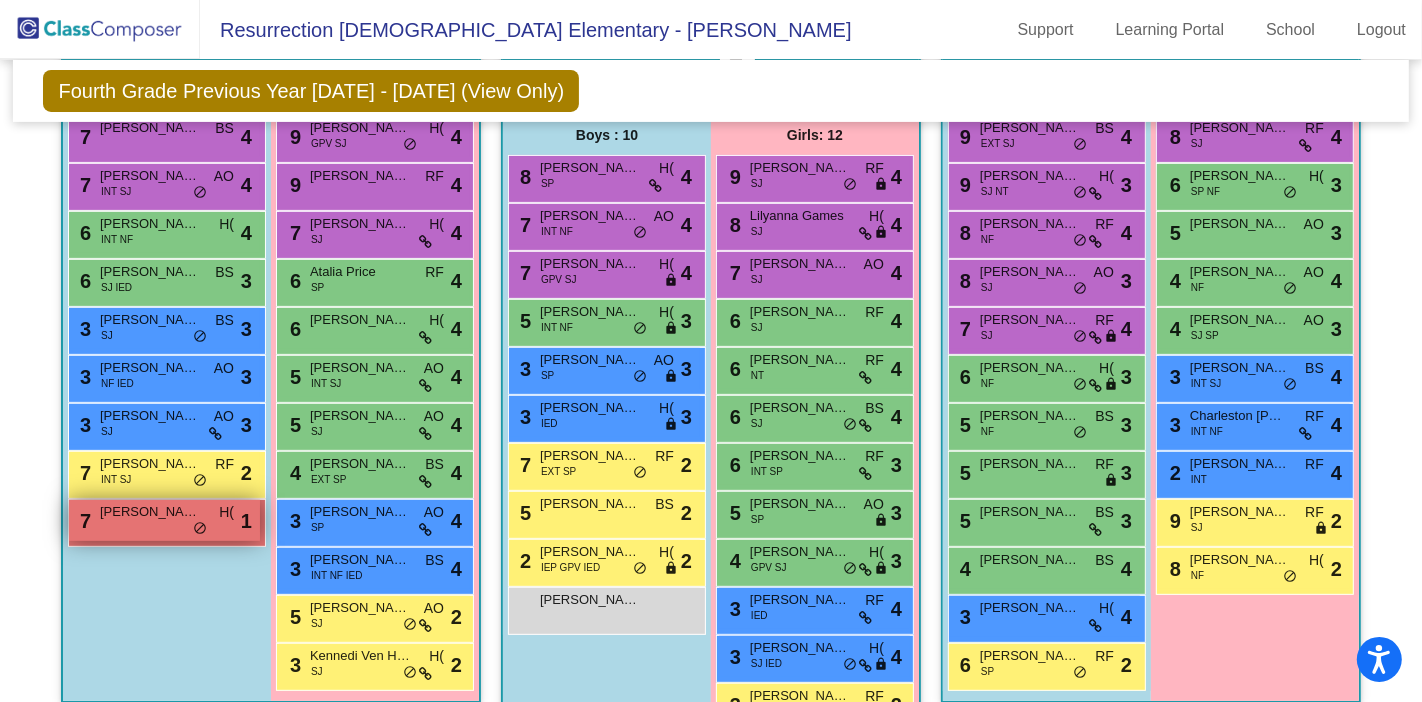 click on "[PERSON_NAME]" at bounding box center [150, 512] 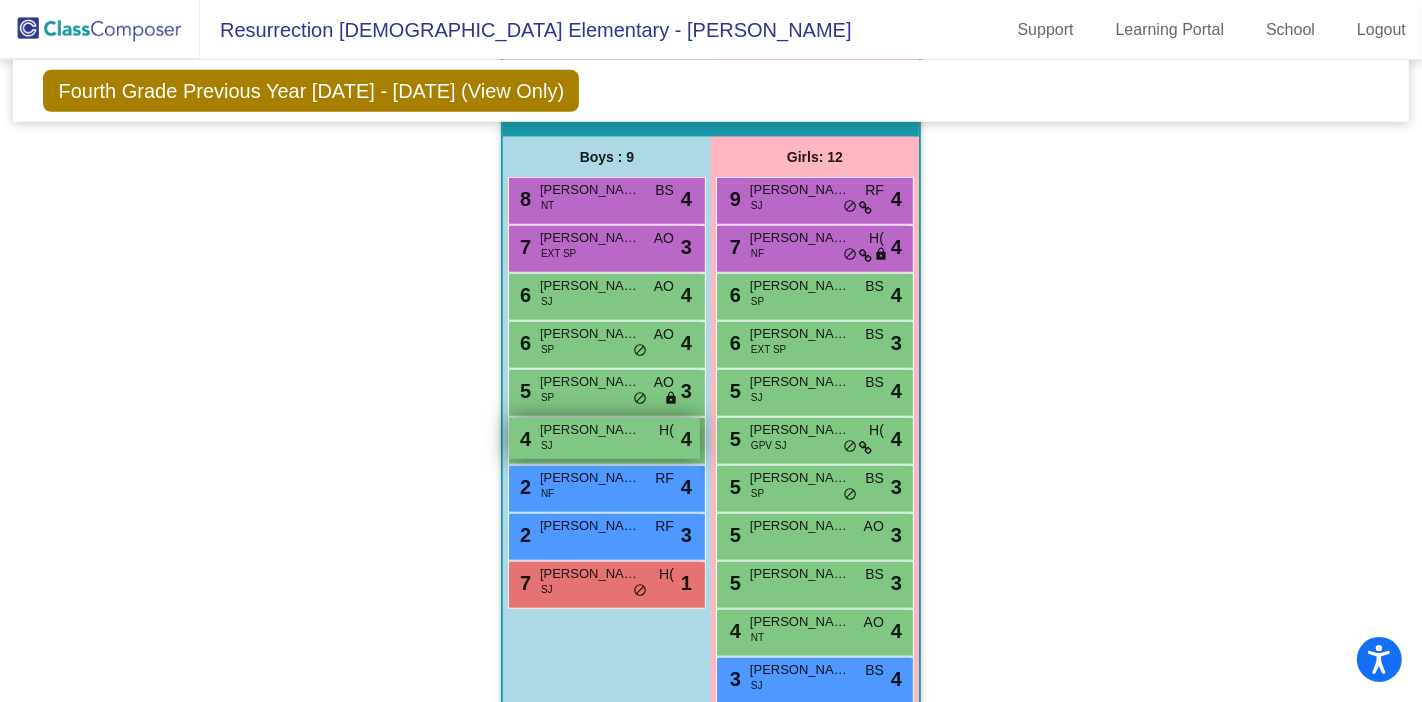 scroll, scrollTop: 1158, scrollLeft: 0, axis: vertical 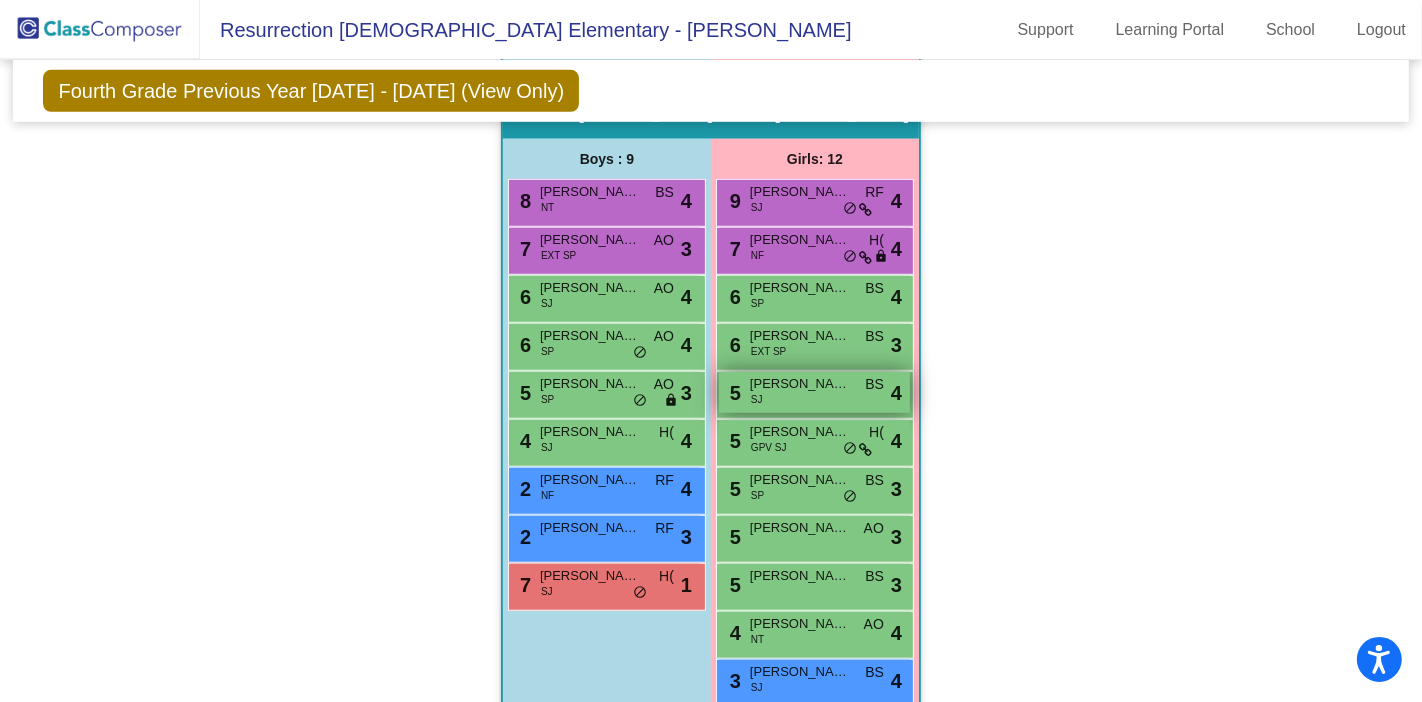 click on "5 [PERSON_NAME] SJ BS lock do_not_disturb_alt 4" at bounding box center (814, 392) 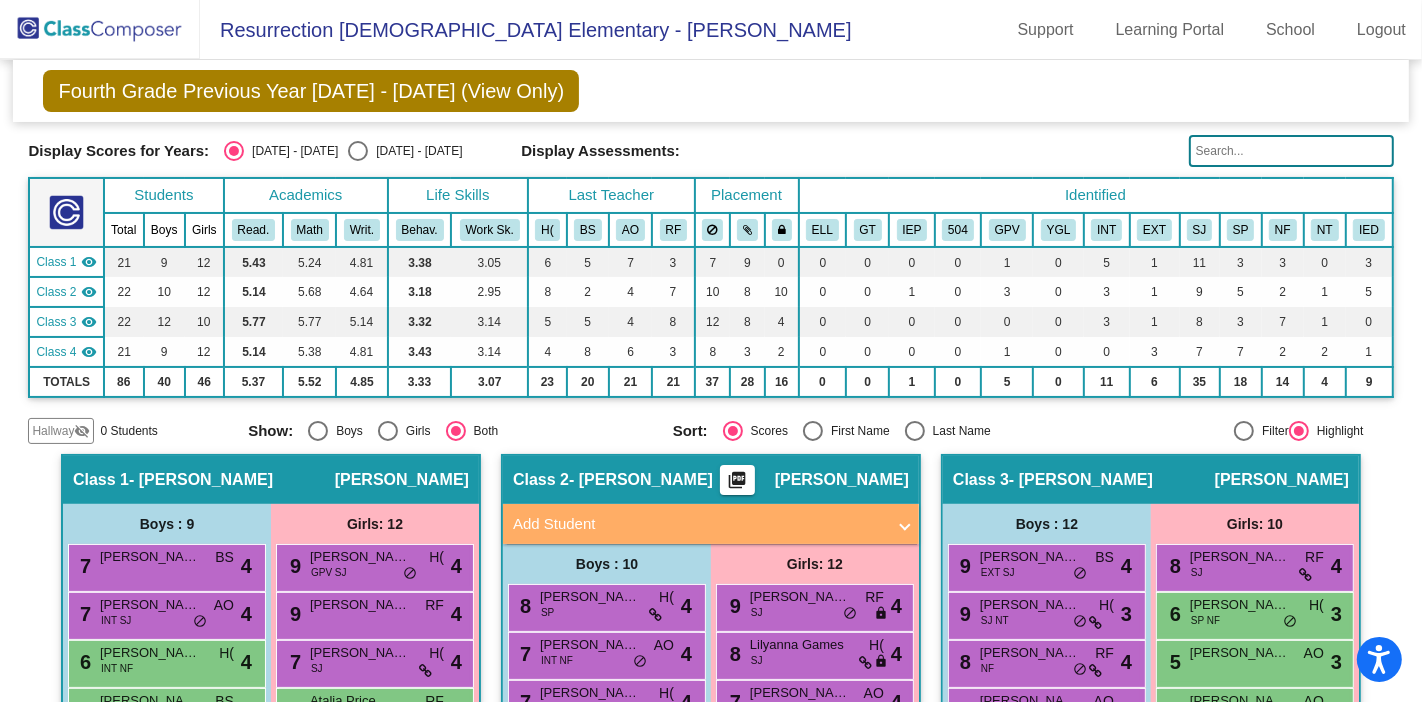 scroll, scrollTop: 0, scrollLeft: 0, axis: both 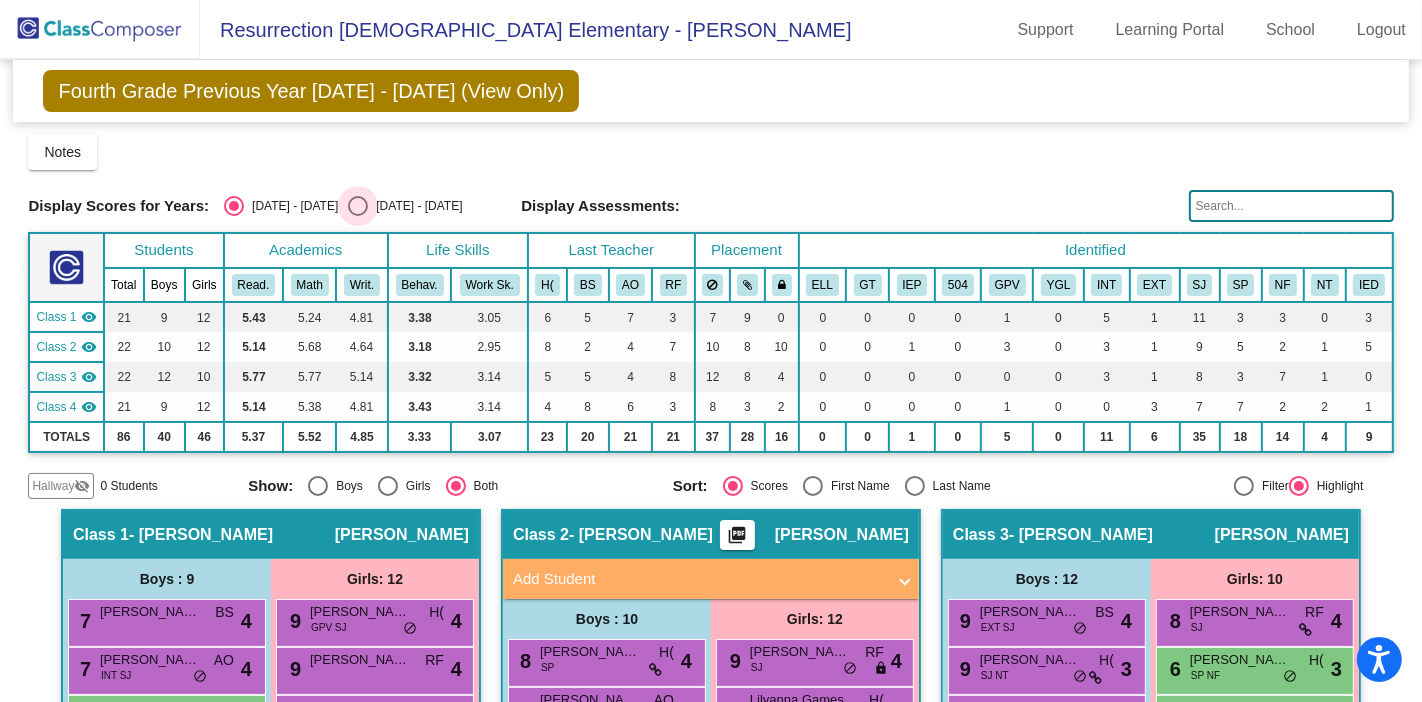 click at bounding box center (358, 206) 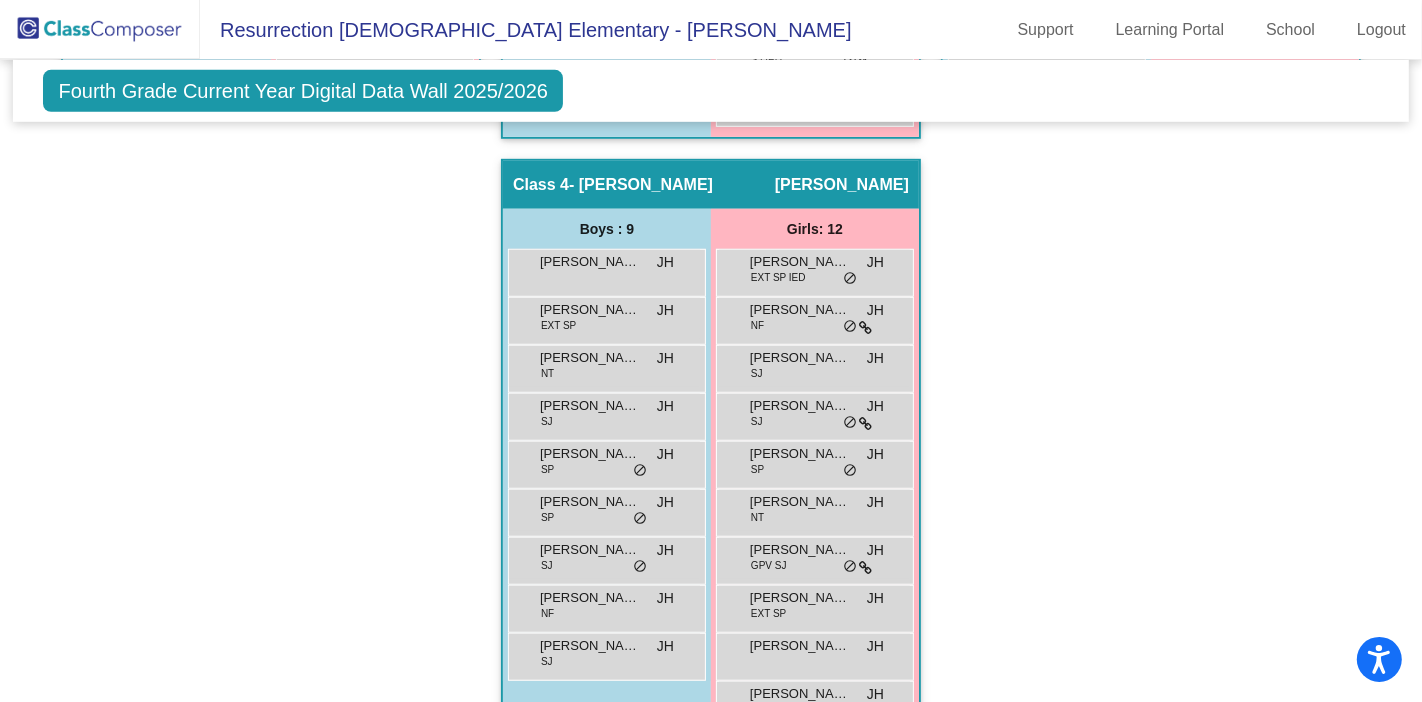 scroll, scrollTop: 1105, scrollLeft: 0, axis: vertical 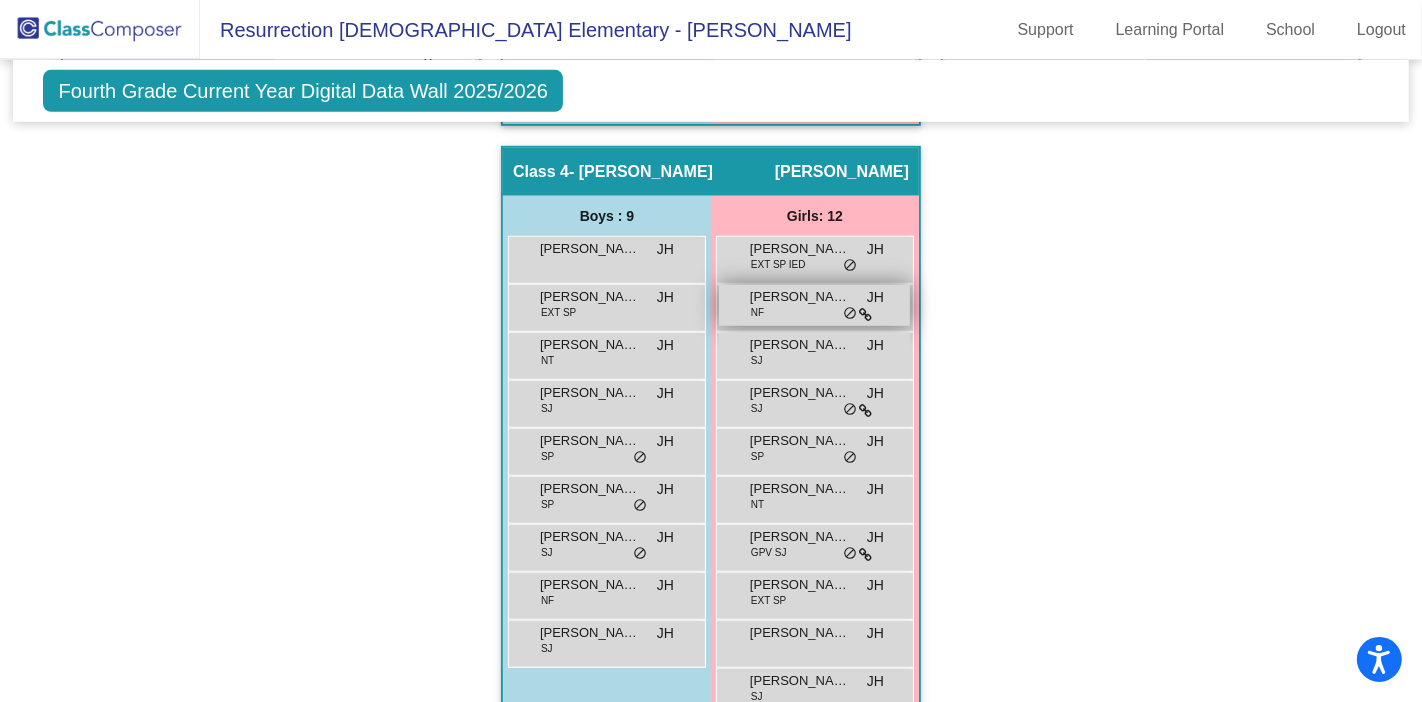 click on "[PERSON_NAME] NF JH lock do_not_disturb_alt" at bounding box center [814, 305] 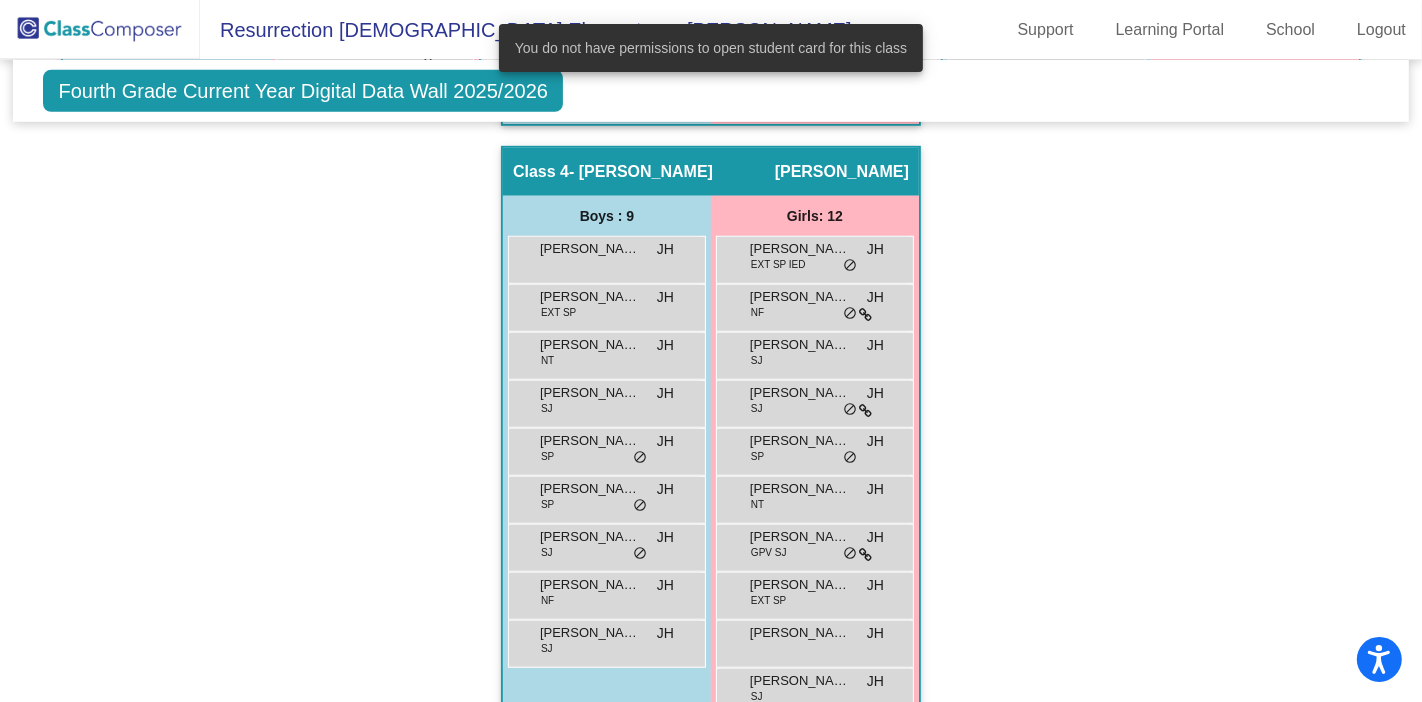click on "Hallway   - Hallway Class  picture_as_pdf  Add Student  First Name Last Name Student Id  (Recommended)   Boy   Girl   [DEMOGRAPHIC_DATA] Add Close  Boys : 0    No Students   Girls: 0   No Students   Class 1   - [PERSON_NAME]  picture_as_pdf [PERSON_NAME]  Add Student  First Name Last Name Student Id  (Recommended)   Boy   Girl   [DEMOGRAPHIC_DATA] Add Close  Boys : 9  [PERSON_NAME] INT SJ AW lock do_not_disturb_alt [PERSON_NAME] [PERSON_NAME] AW lock do_not_disturb_alt [PERSON_NAME] NF IED AW lock do_not_disturb_alt [PERSON_NAME] [PERSON_NAME] lock do_not_disturb_alt Hunter [PERSON_NAME] IED AW lock do_not_disturb_alt [PERSON_NAME] INT NF AW lock do_not_disturb_alt [PERSON_NAME] INT SJ AW lock do_not_disturb_alt [PERSON_NAME] SJ AW lock do_not_disturb_alt [PERSON_NAME] AW lock do_not_disturb_alt Girls: 12 Atalia Price SP AW lock do_not_disturb_alt [PERSON_NAME] GPV SJ AW lock do_not_disturb_alt [PERSON_NAME] INT SJ AW lock do_not_disturb_alt [PERSON_NAME] EXT SP AW lock do_not_disturb_alt Faith [PERSON_NAME] AW lock do_not_disturb_alt SJ AW lock AW SJ" 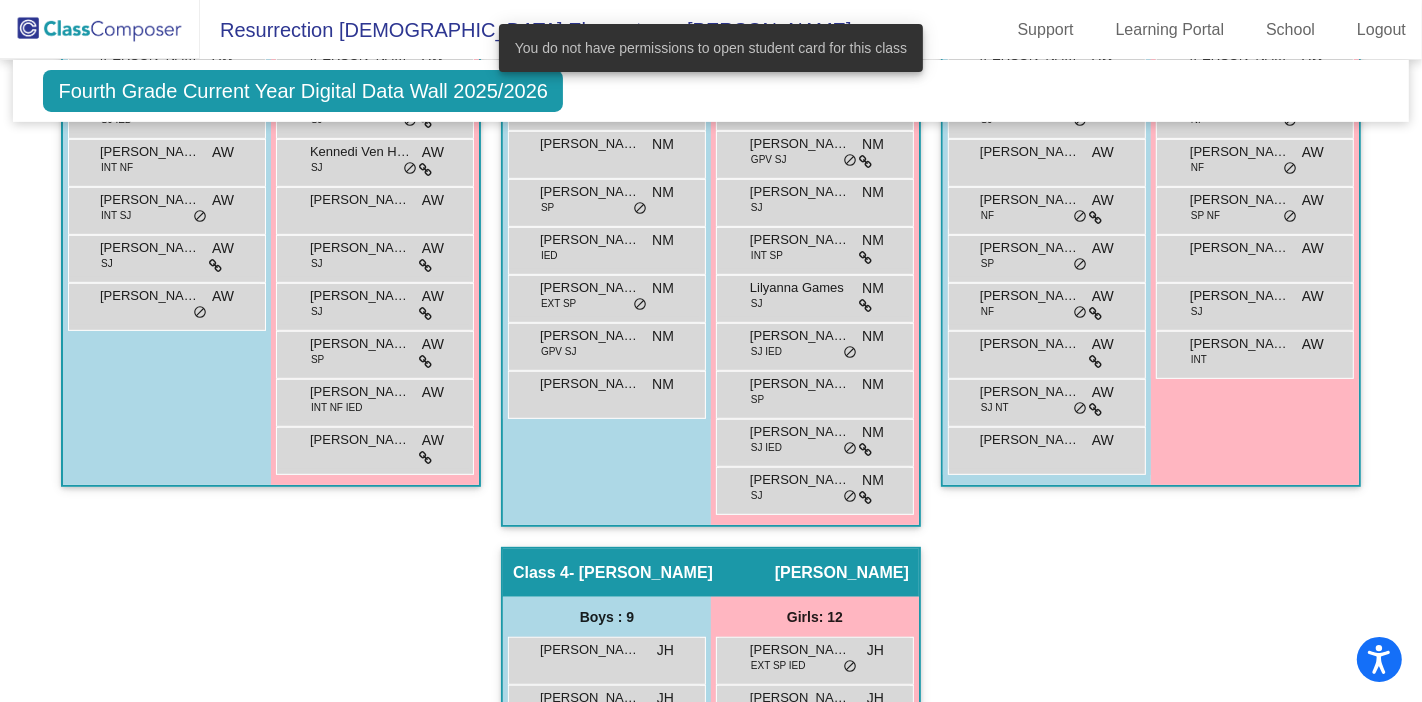 click on "[PERSON_NAME] NF AW lock do_not_disturb_alt" at bounding box center [1047, 307] 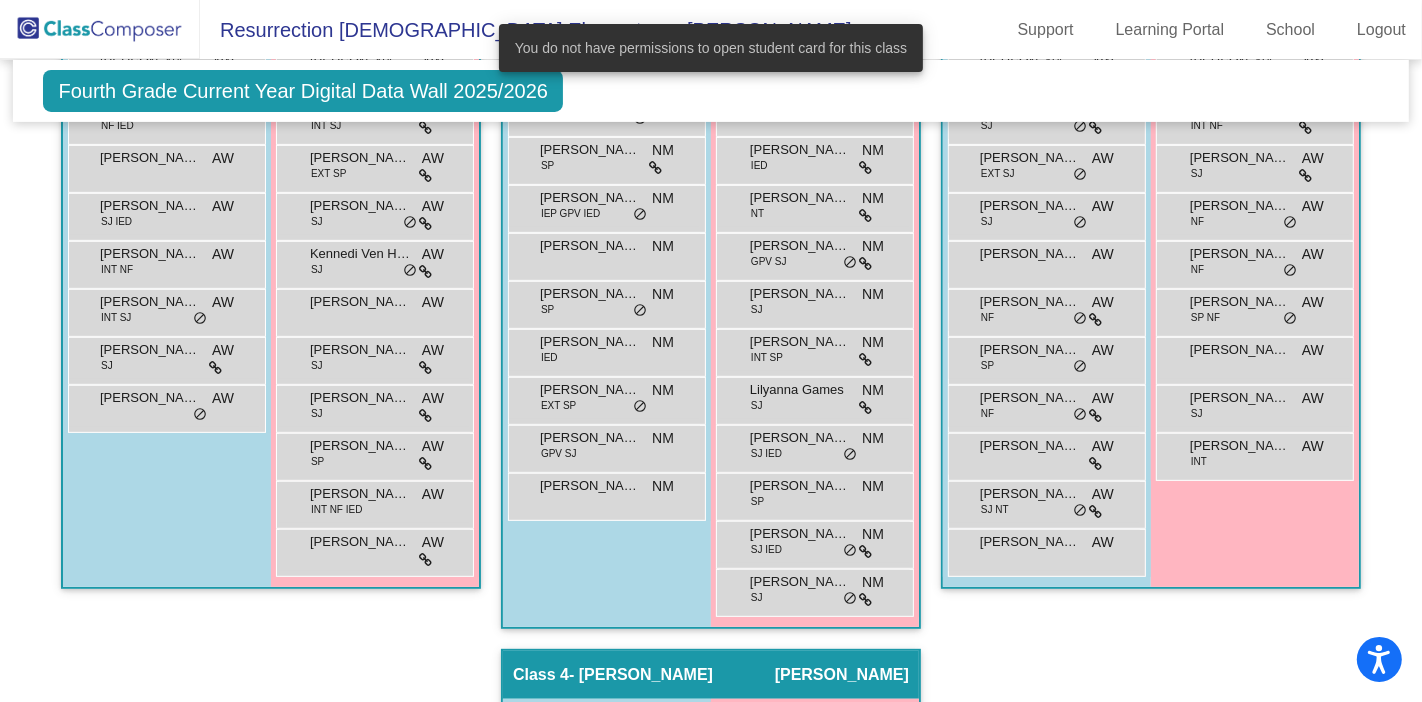 scroll, scrollTop: 611, scrollLeft: 0, axis: vertical 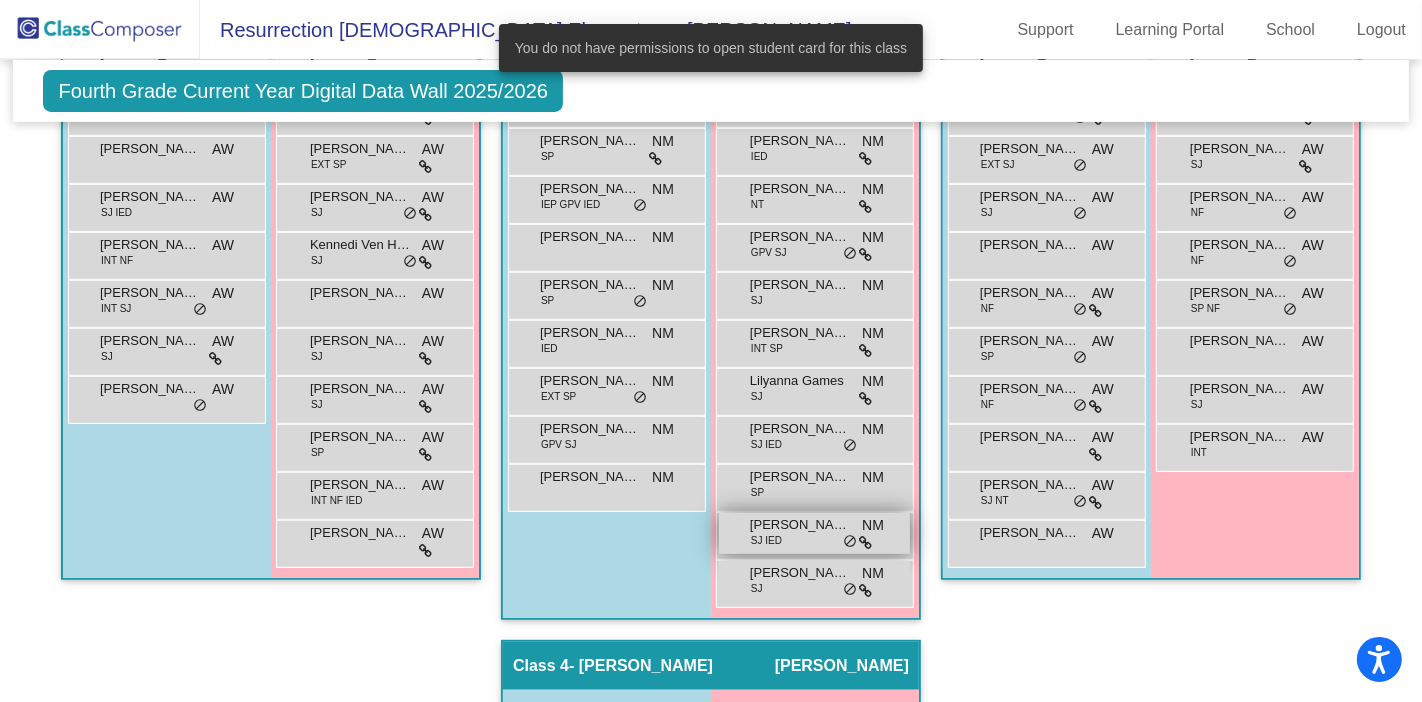 click on "SJ IED" at bounding box center [766, 540] 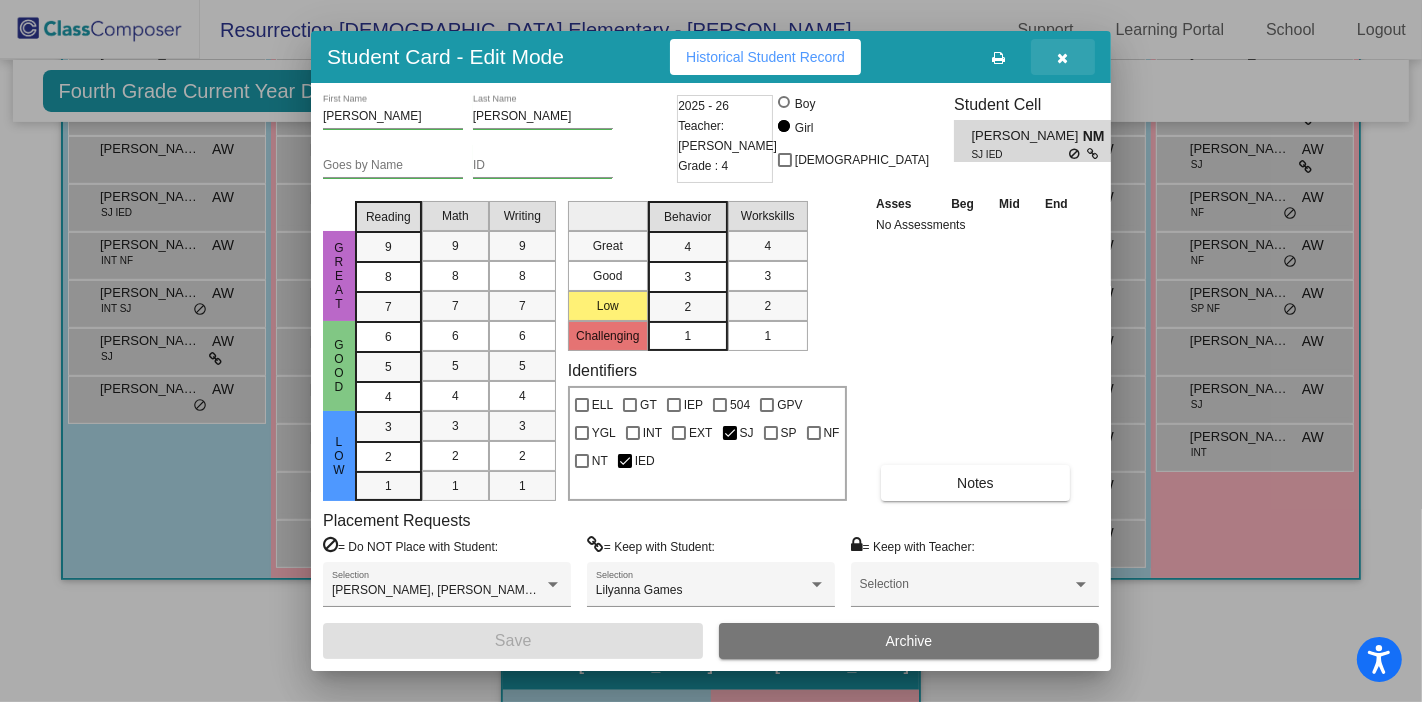click at bounding box center (1063, 58) 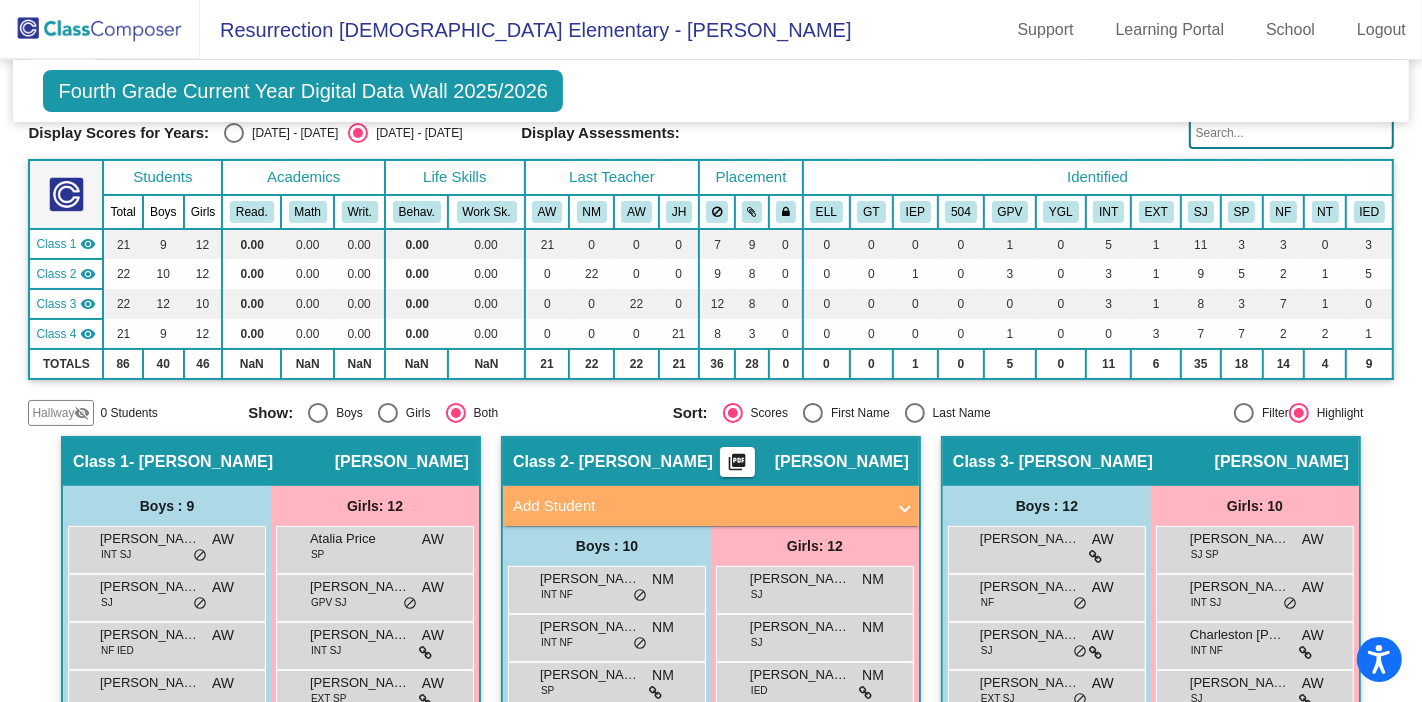 scroll, scrollTop: 0, scrollLeft: 0, axis: both 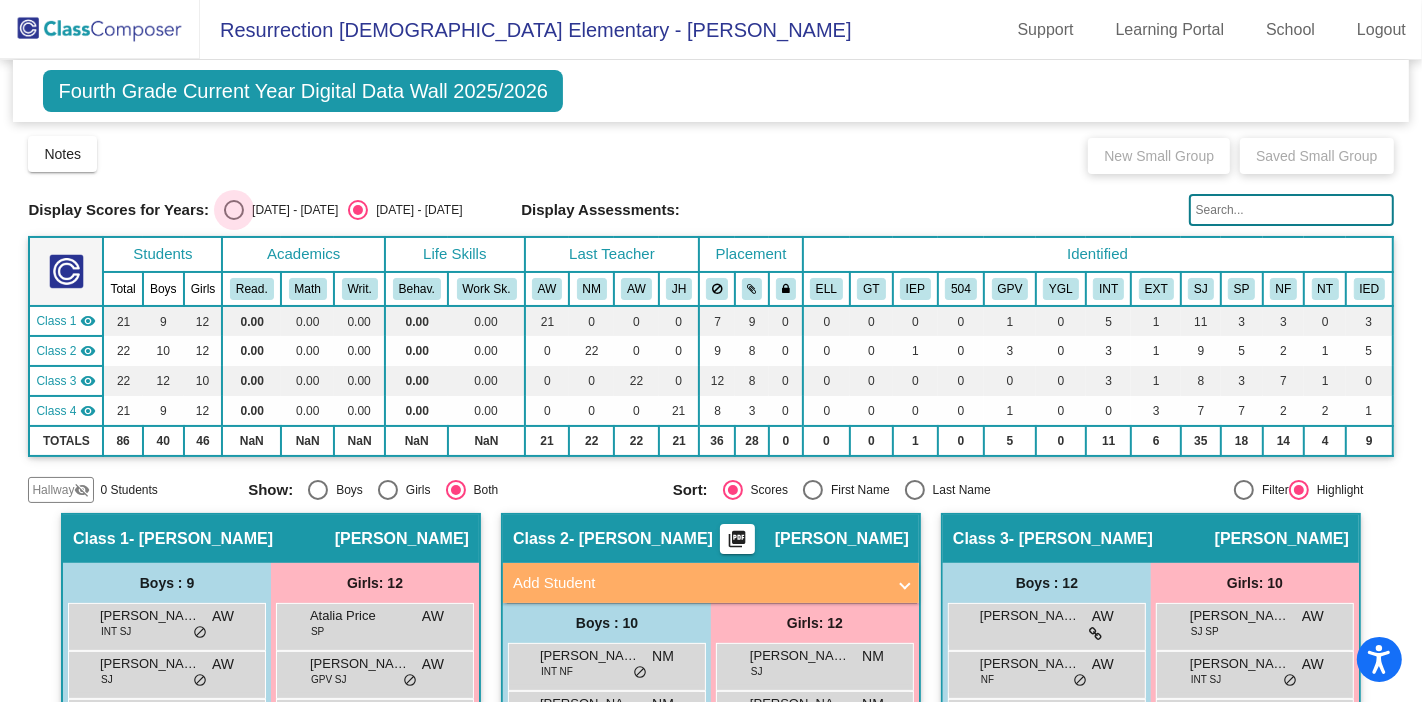 click at bounding box center [234, 210] 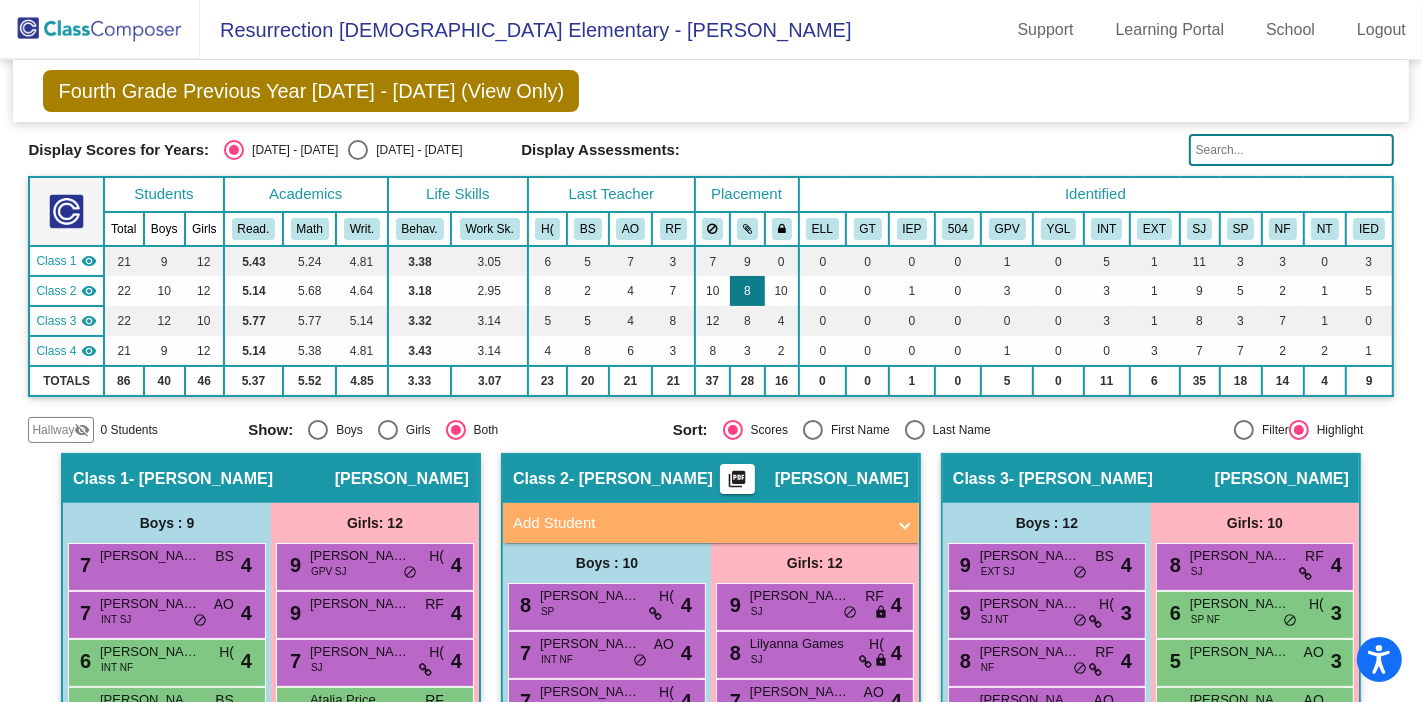 scroll, scrollTop: 0, scrollLeft: 0, axis: both 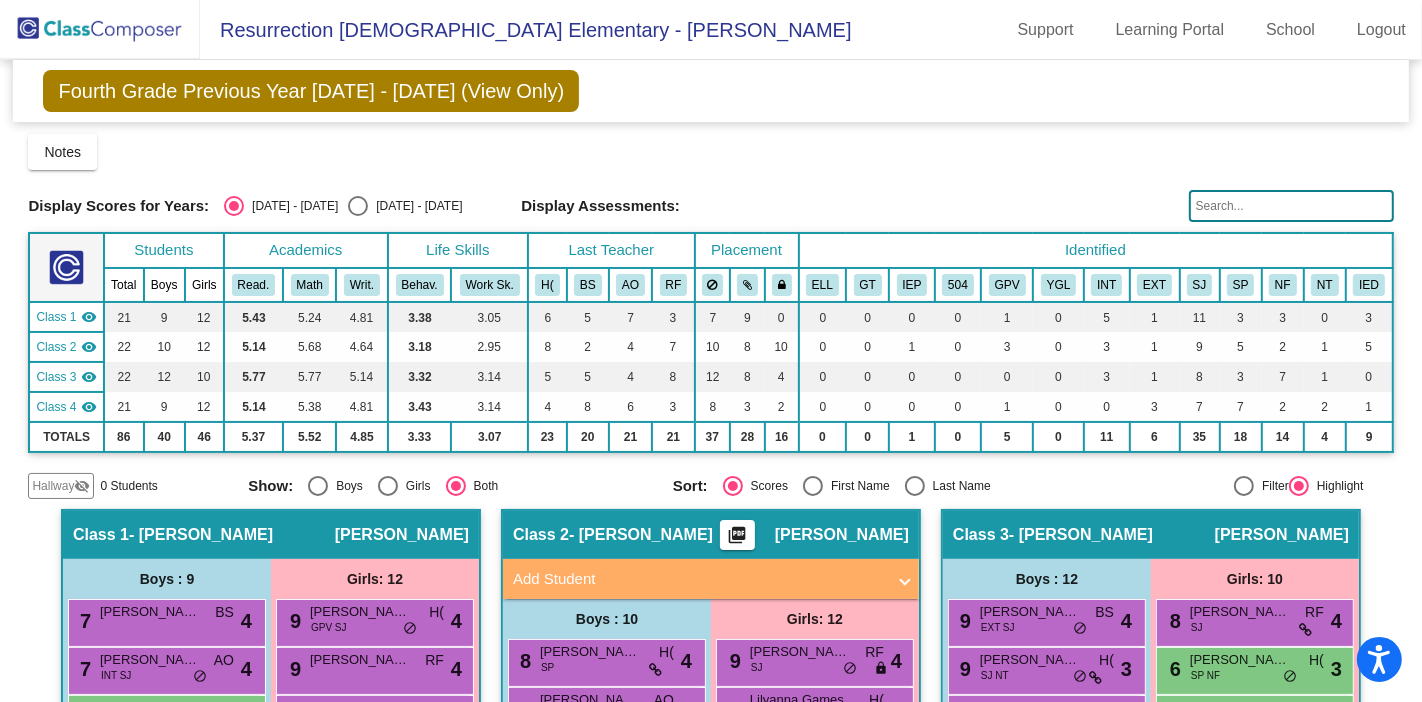 click at bounding box center (358, 206) 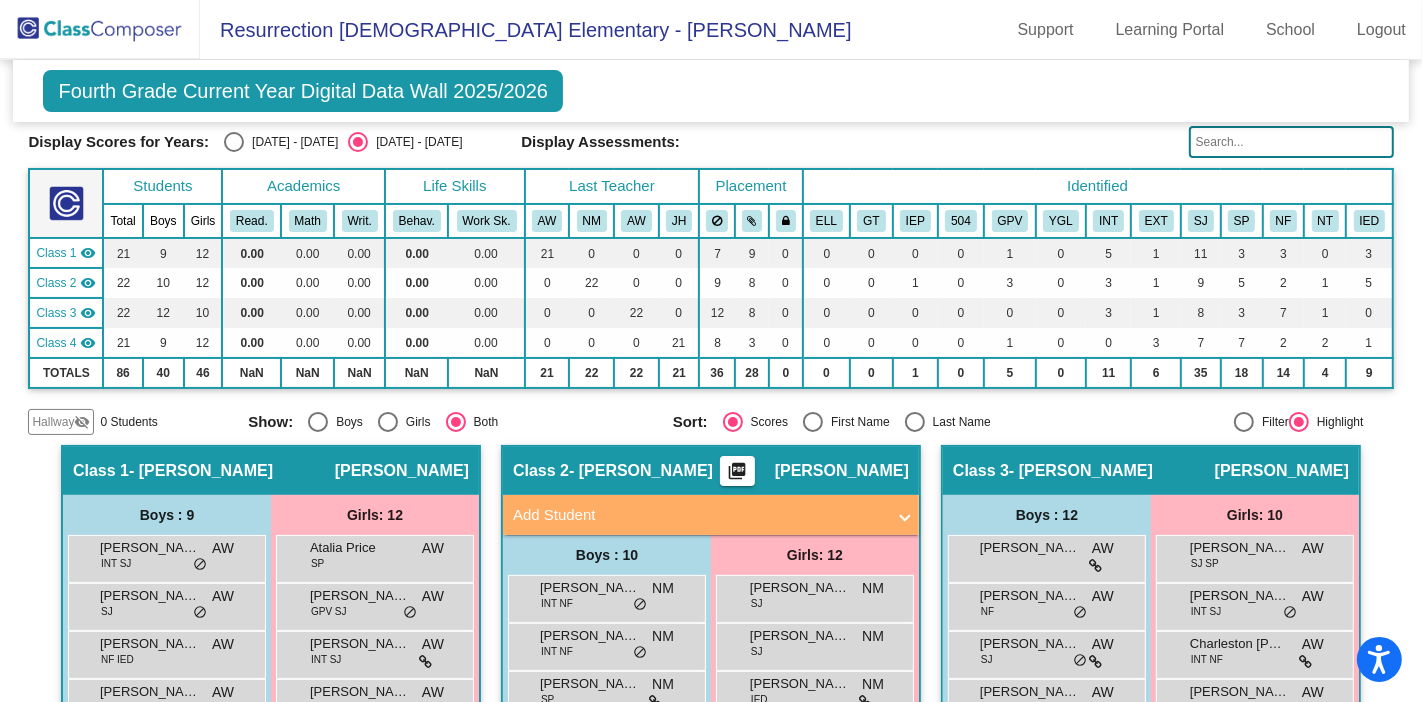 scroll, scrollTop: 70, scrollLeft: 0, axis: vertical 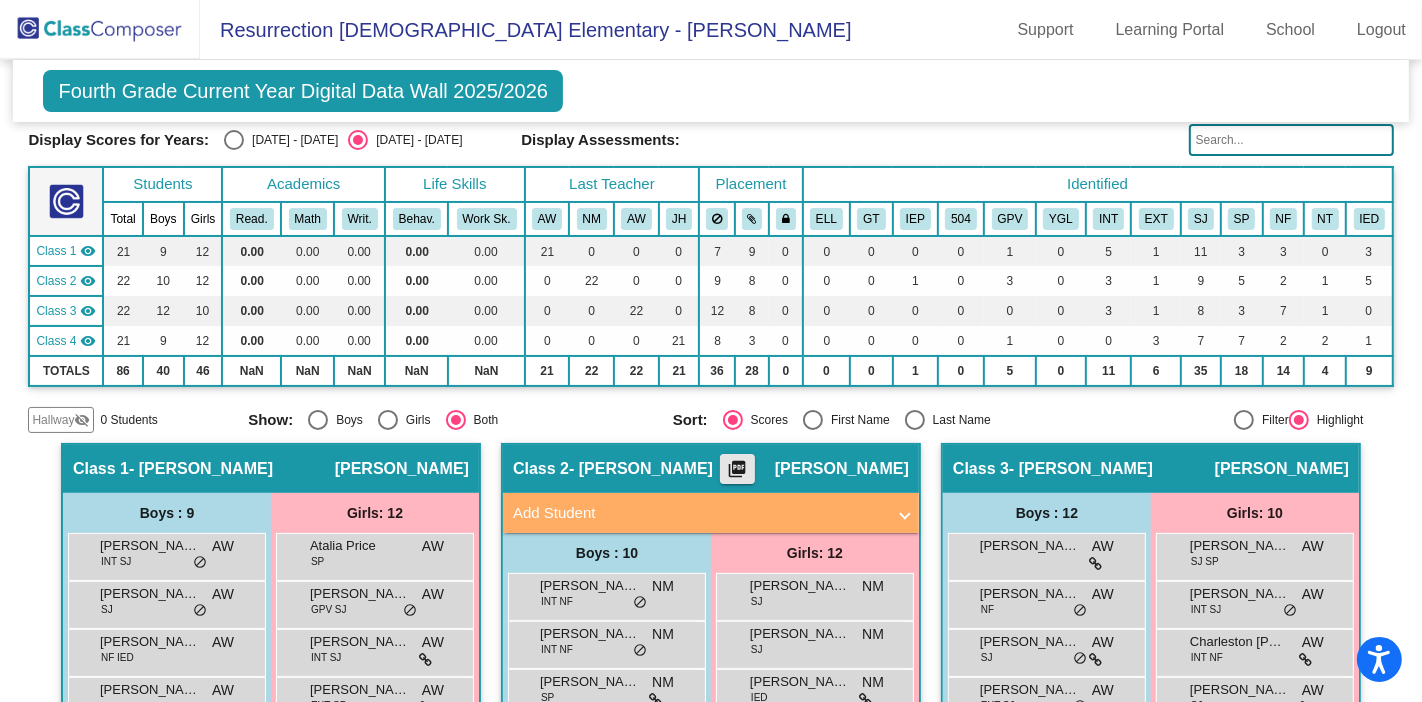 click on "picture_as_pdf" 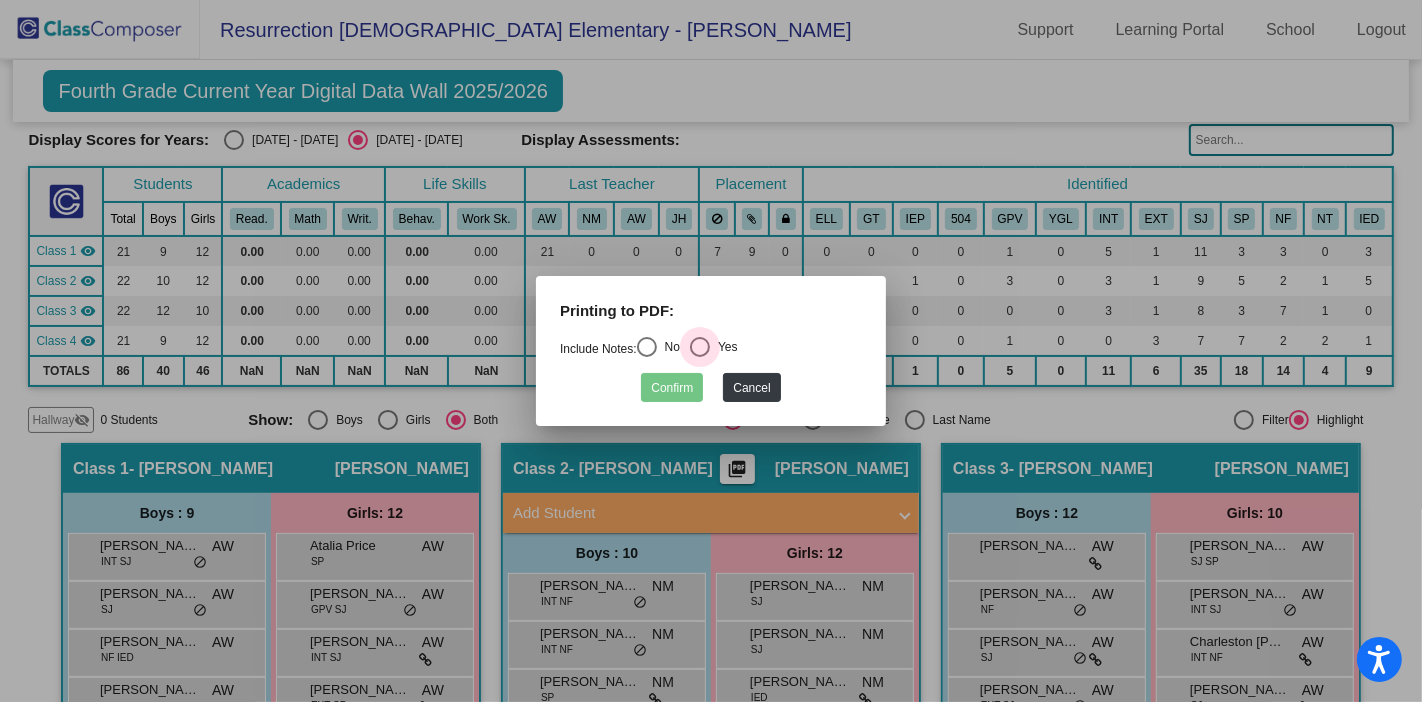 click at bounding box center (700, 347) 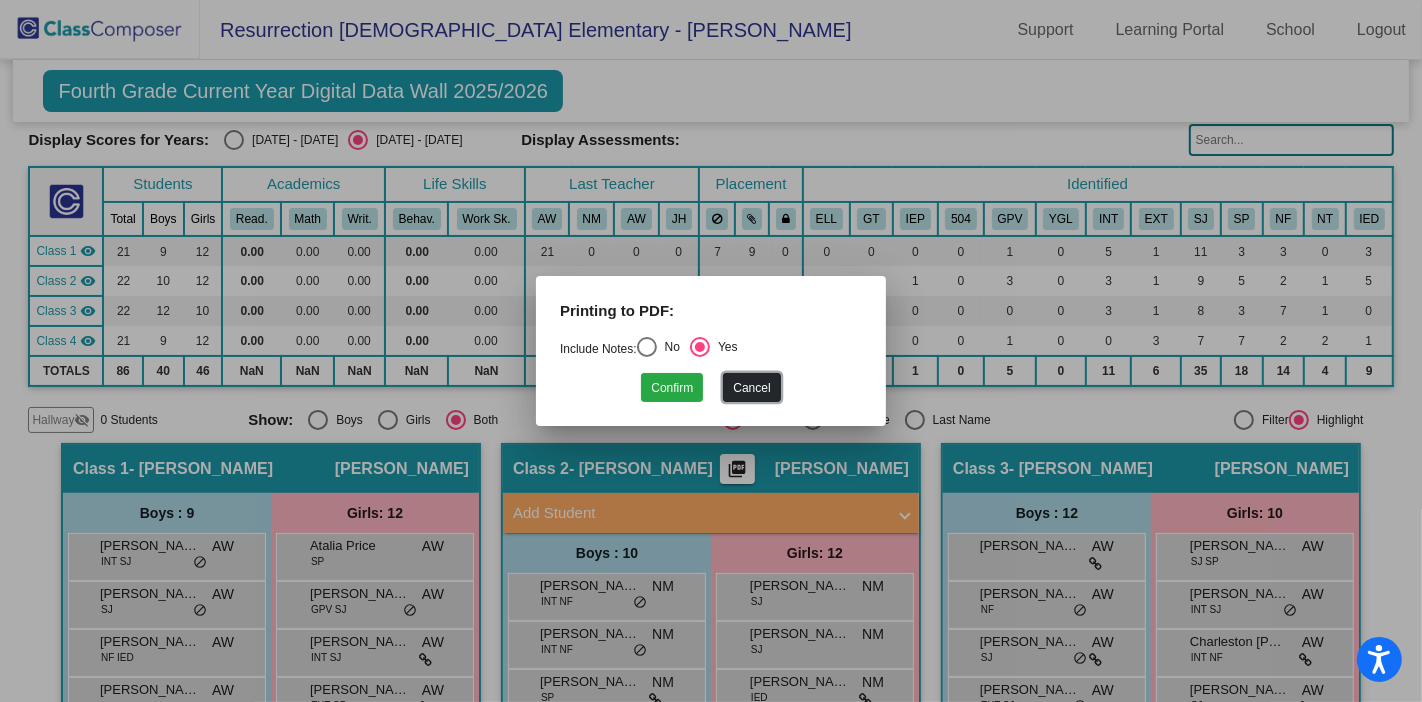 click on "Cancel" at bounding box center (751, 387) 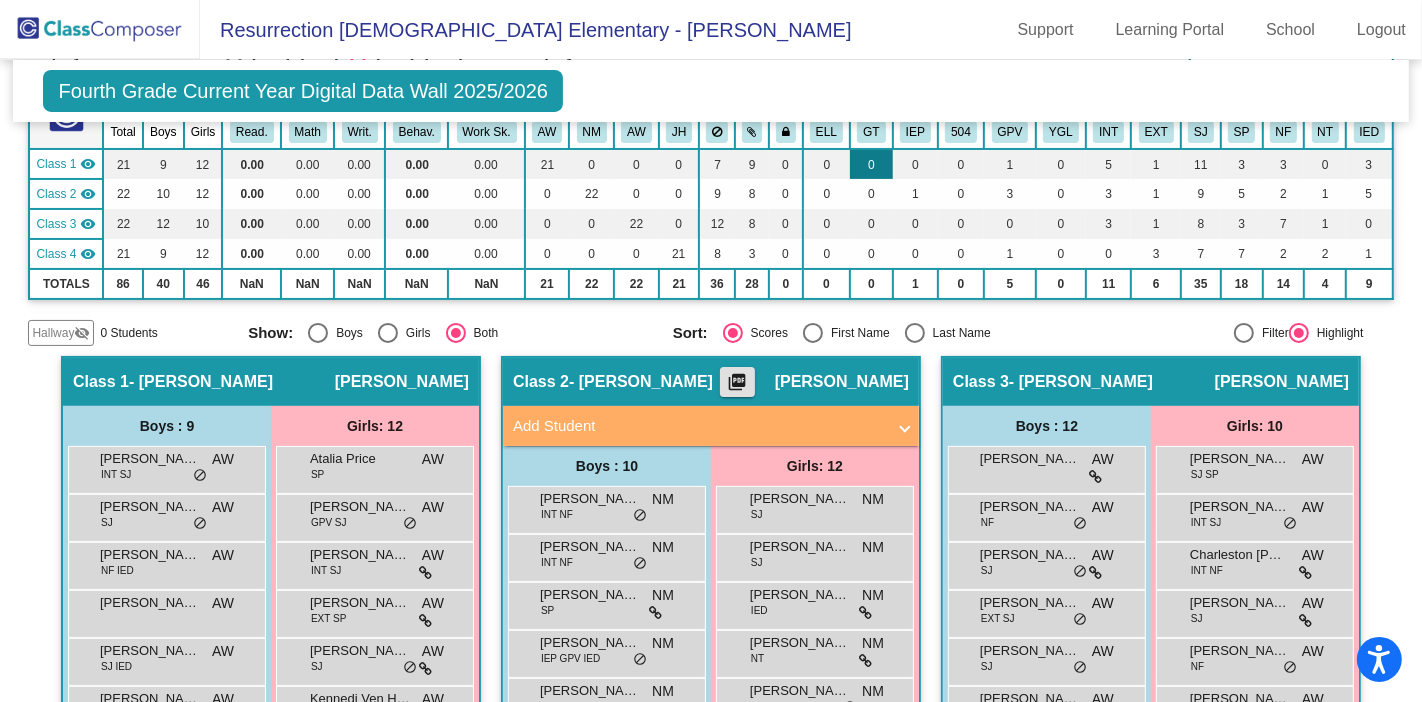 scroll, scrollTop: 0, scrollLeft: 0, axis: both 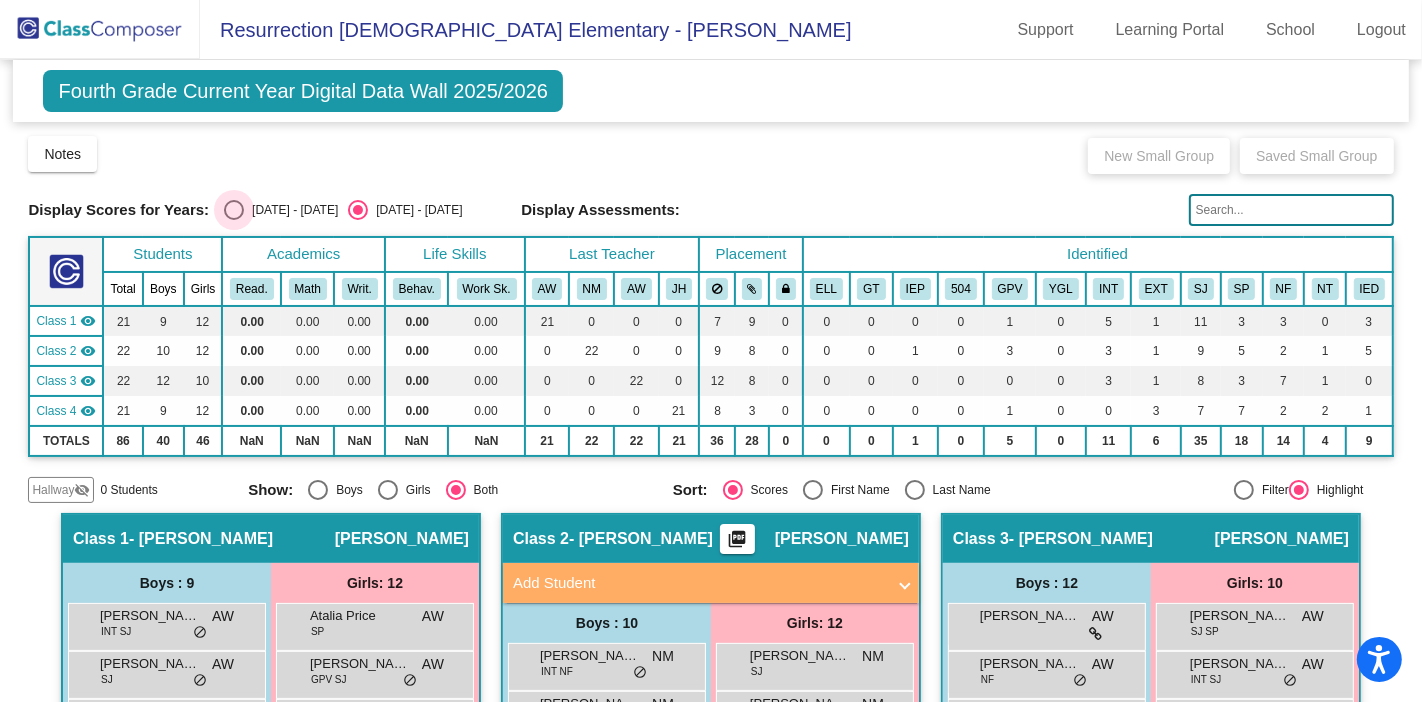 click at bounding box center [234, 210] 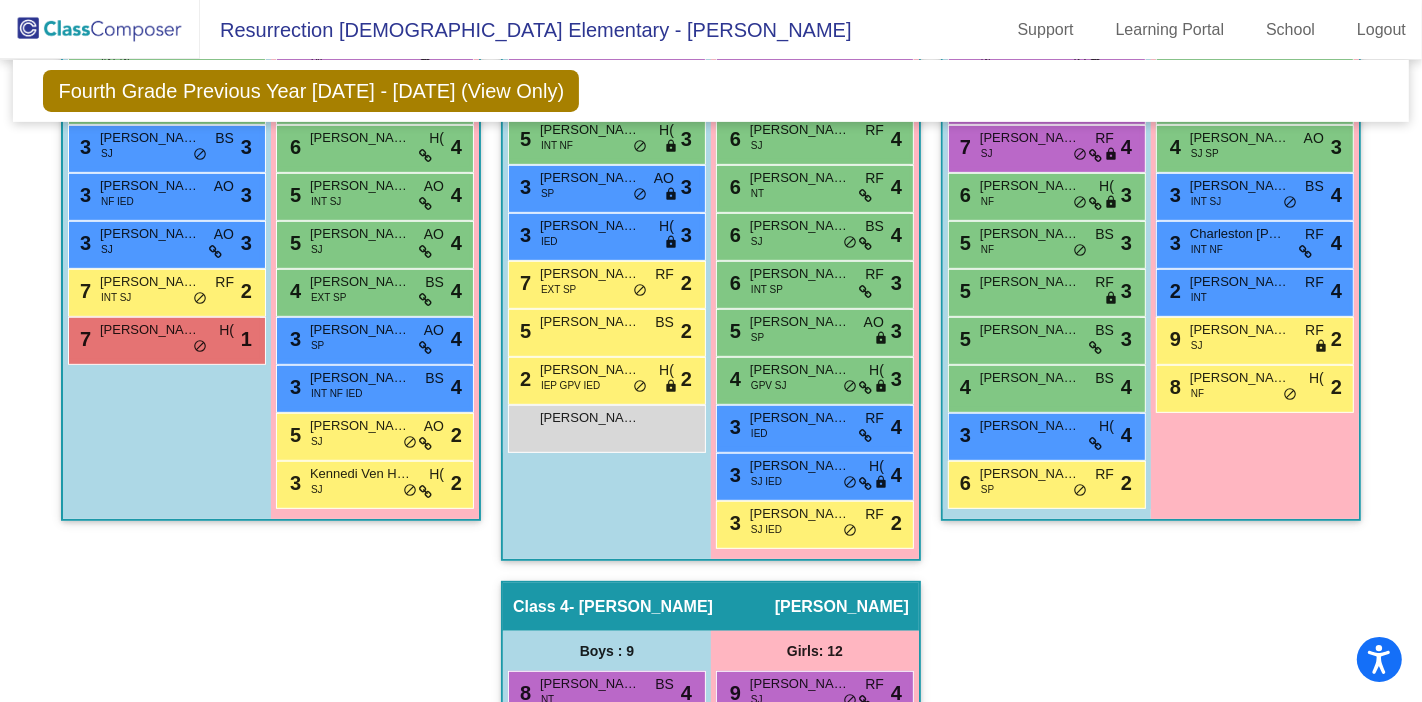 scroll, scrollTop: 706, scrollLeft: 0, axis: vertical 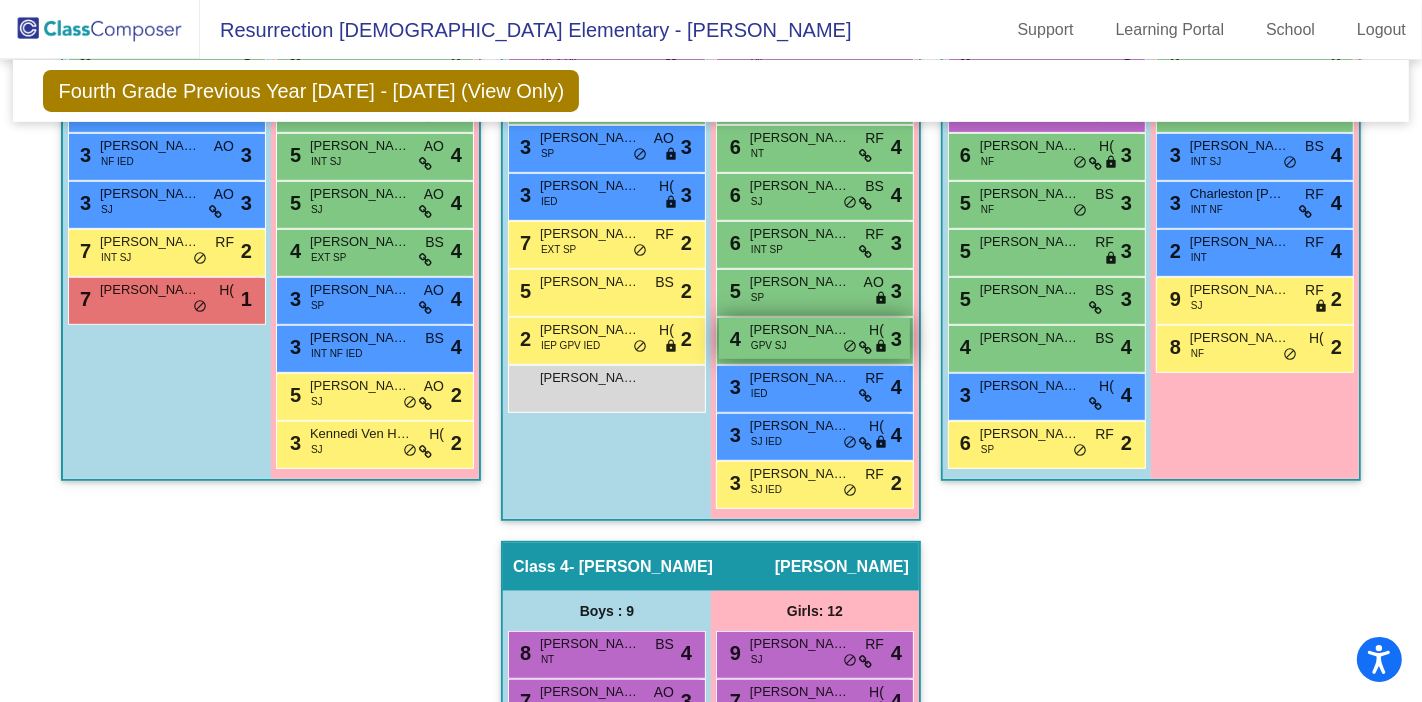 click on "do_not_disturb_alt" at bounding box center [850, 347] 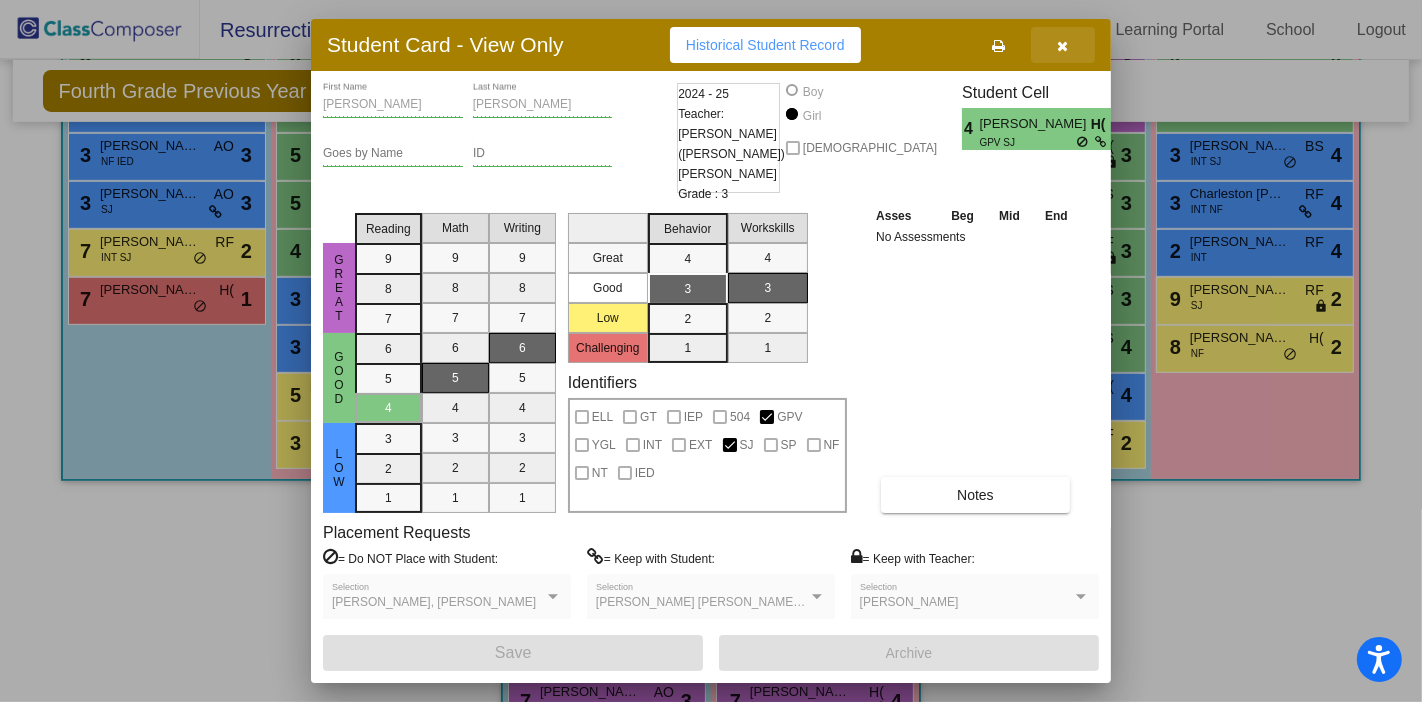 click at bounding box center [1063, 46] 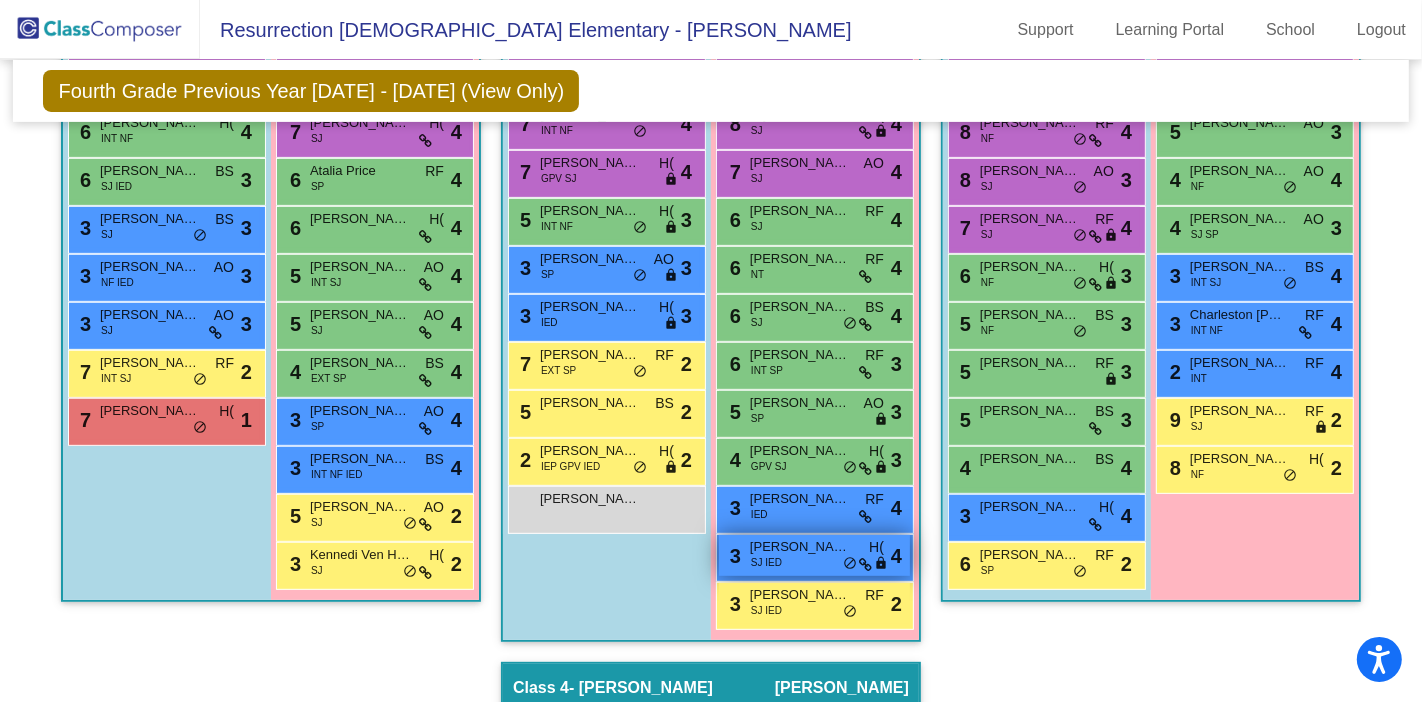 scroll, scrollTop: 584, scrollLeft: 0, axis: vertical 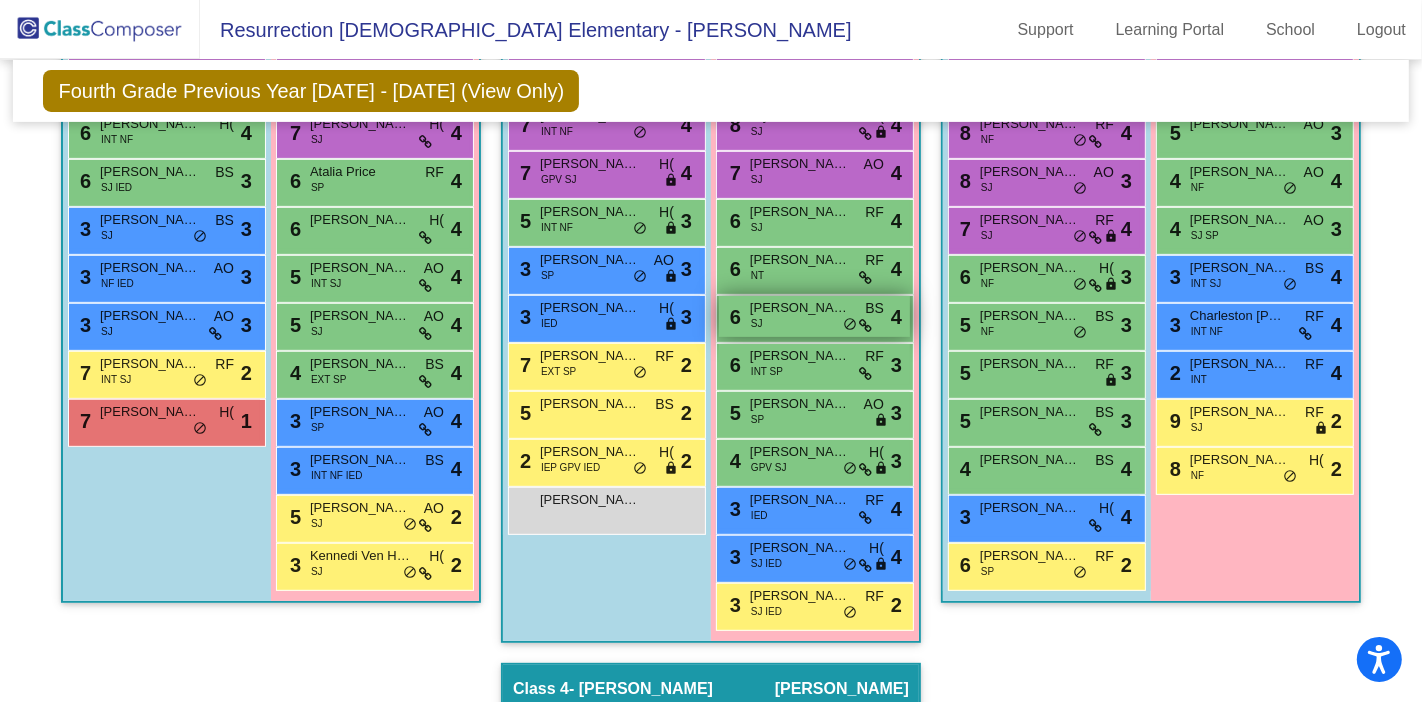 click on "do_not_disturb_alt" at bounding box center [850, 325] 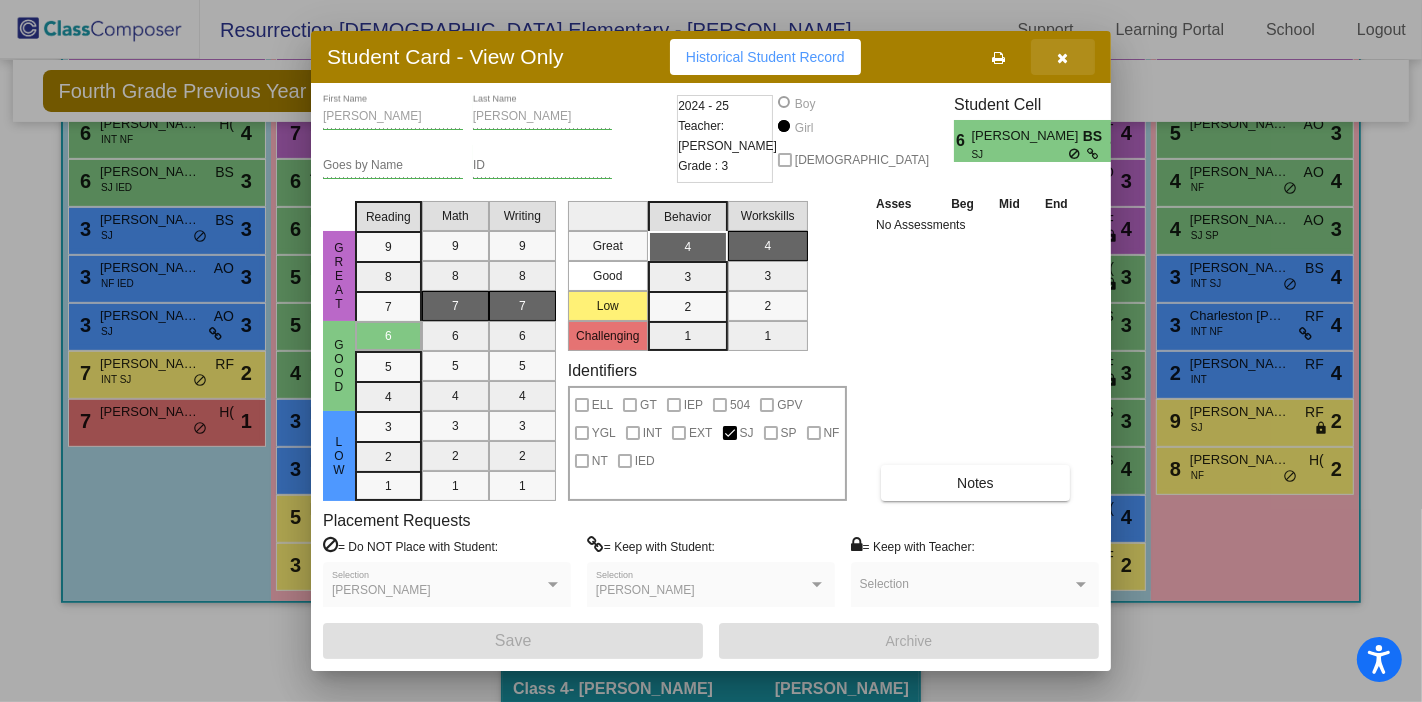click at bounding box center [1063, 58] 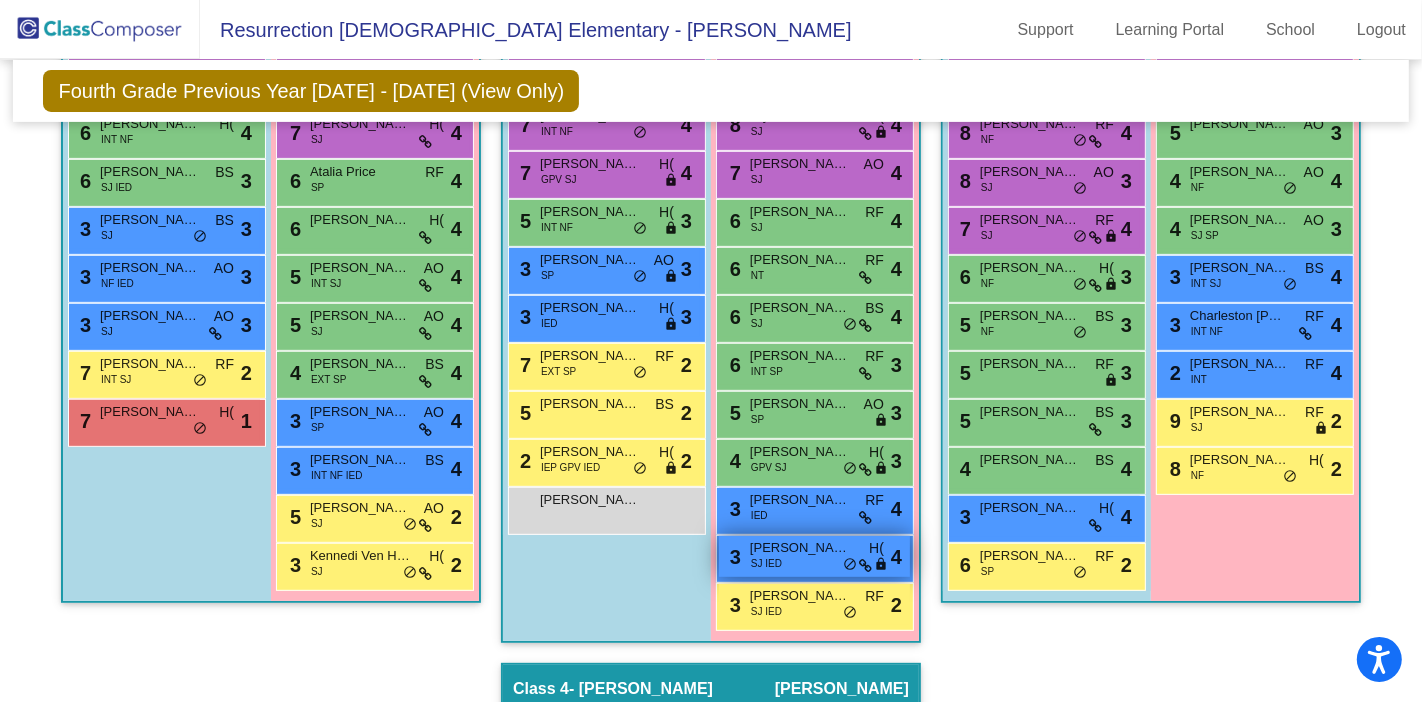click on "lock" at bounding box center (881, 565) 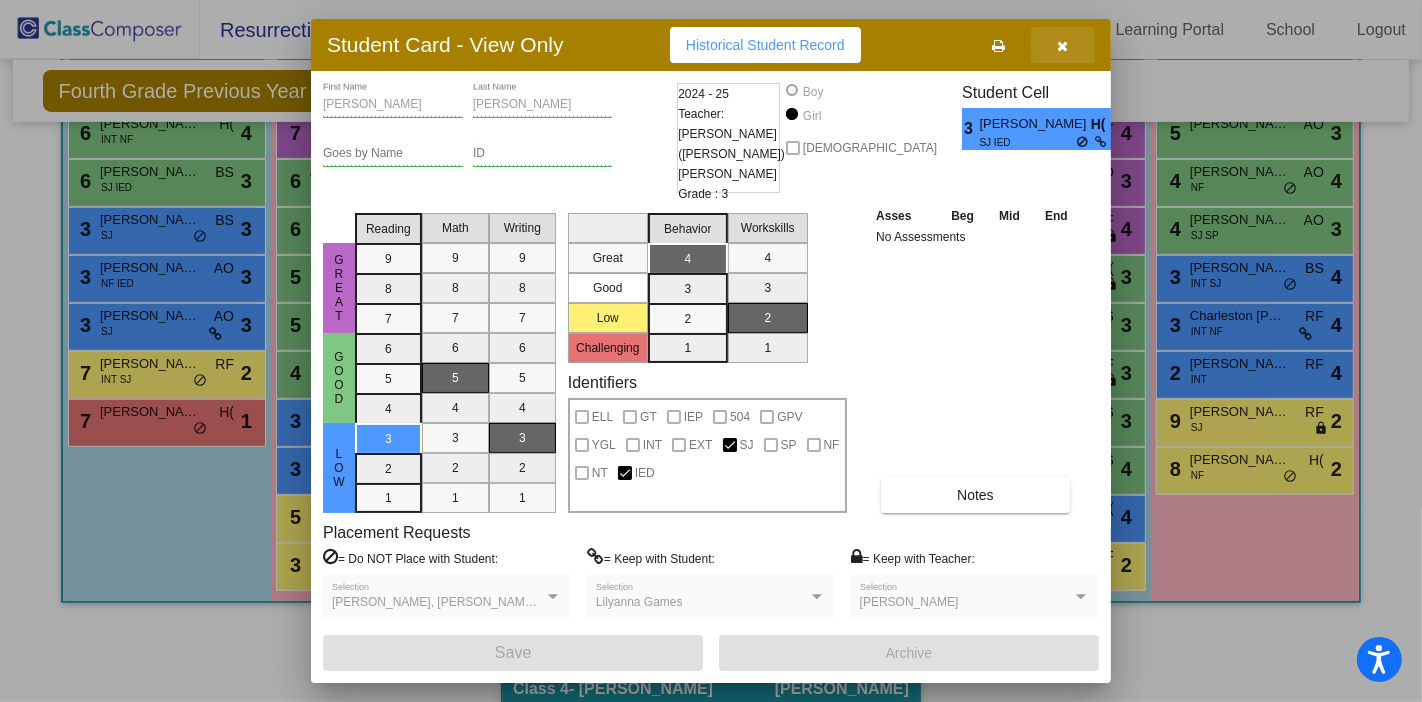 click at bounding box center [1063, 46] 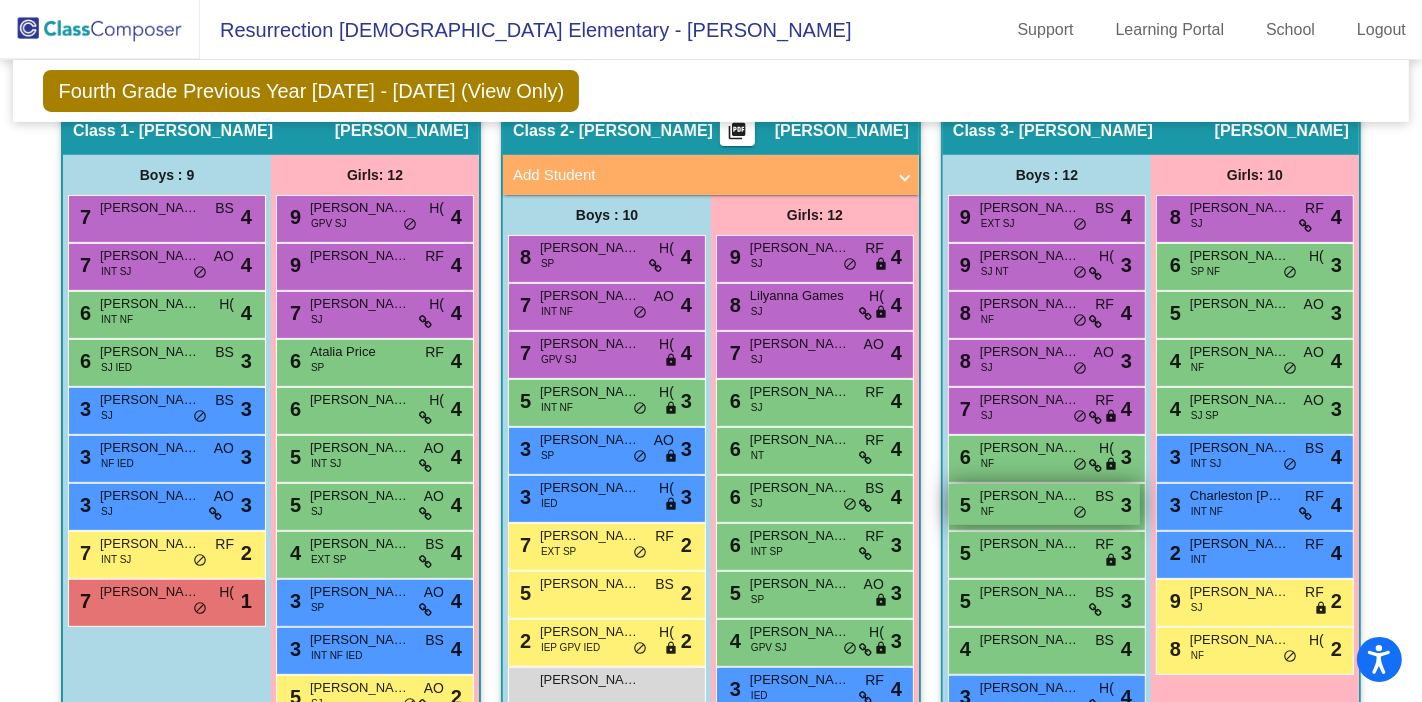 scroll, scrollTop: 403, scrollLeft: 0, axis: vertical 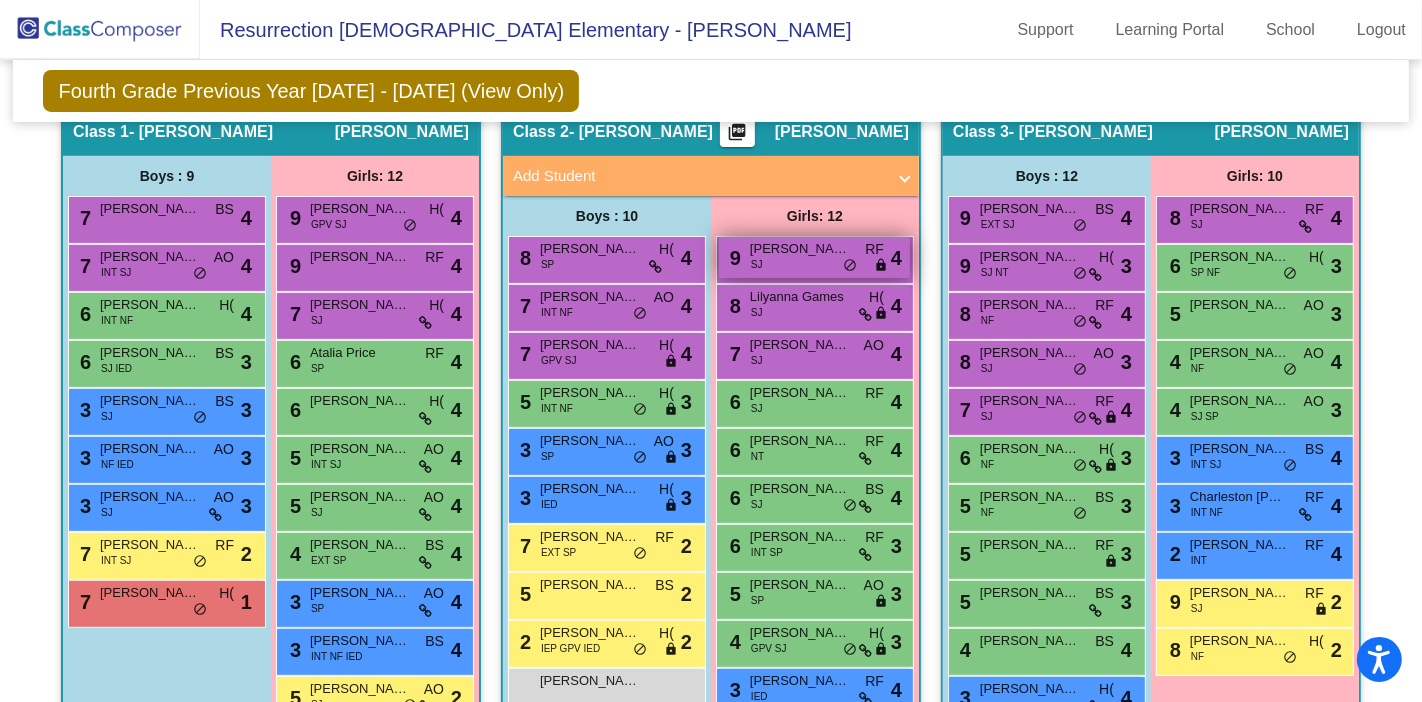 click on "[PERSON_NAME]" at bounding box center [800, 249] 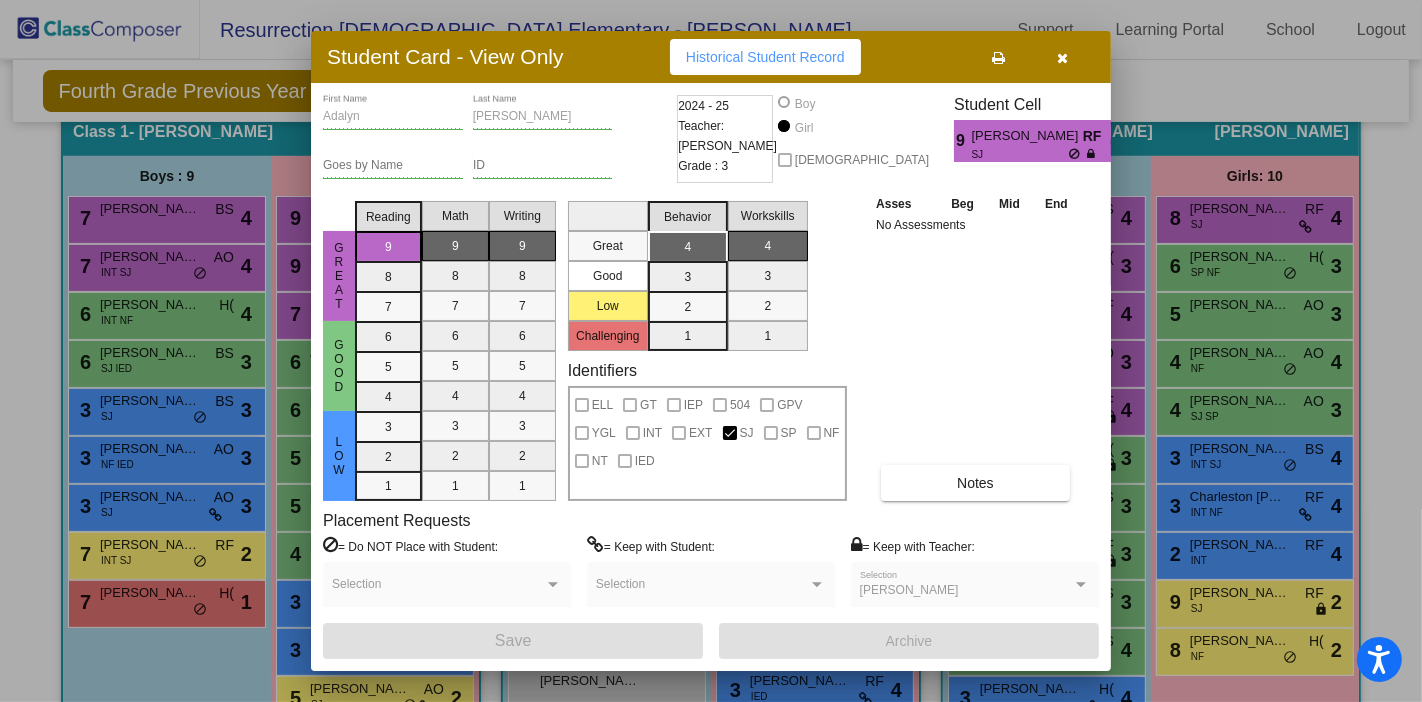 click at bounding box center (1063, 58) 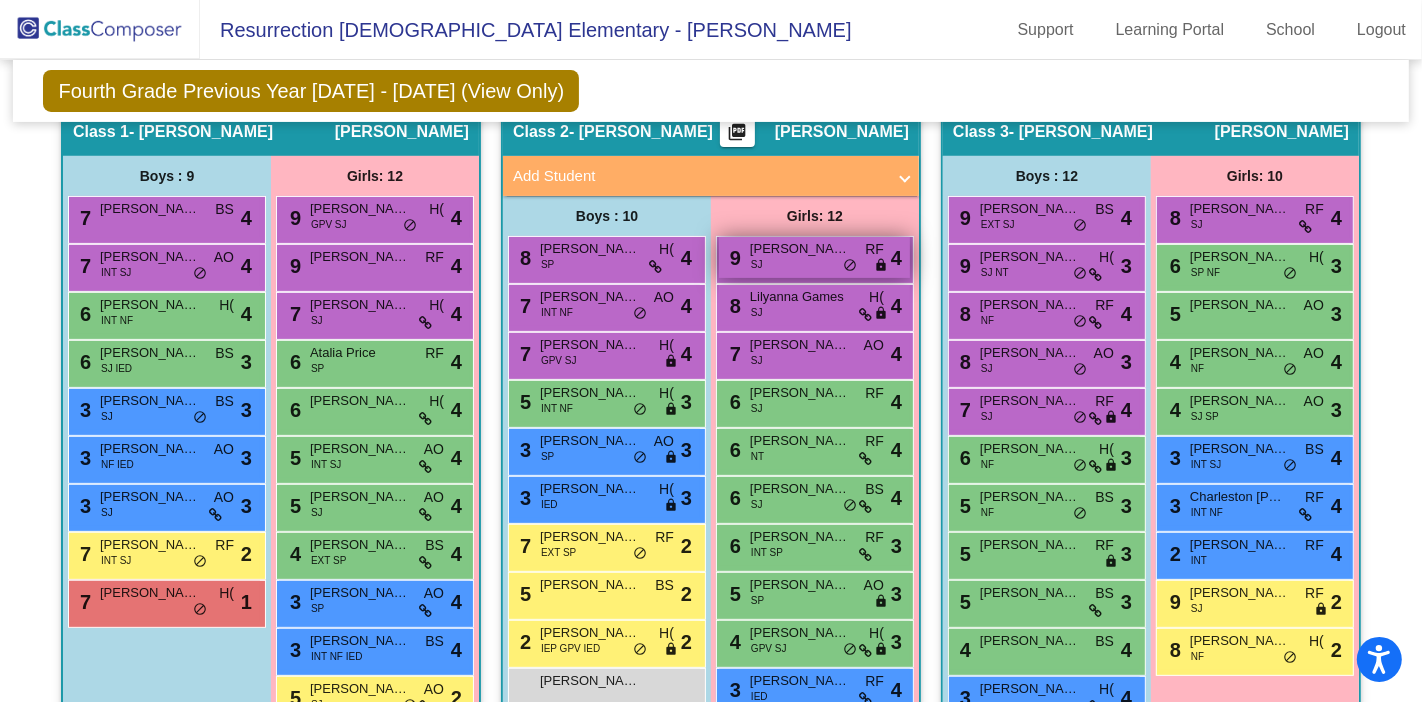 click on "9 [PERSON_NAME] SJ RF lock do_not_disturb_alt 4" at bounding box center [814, 257] 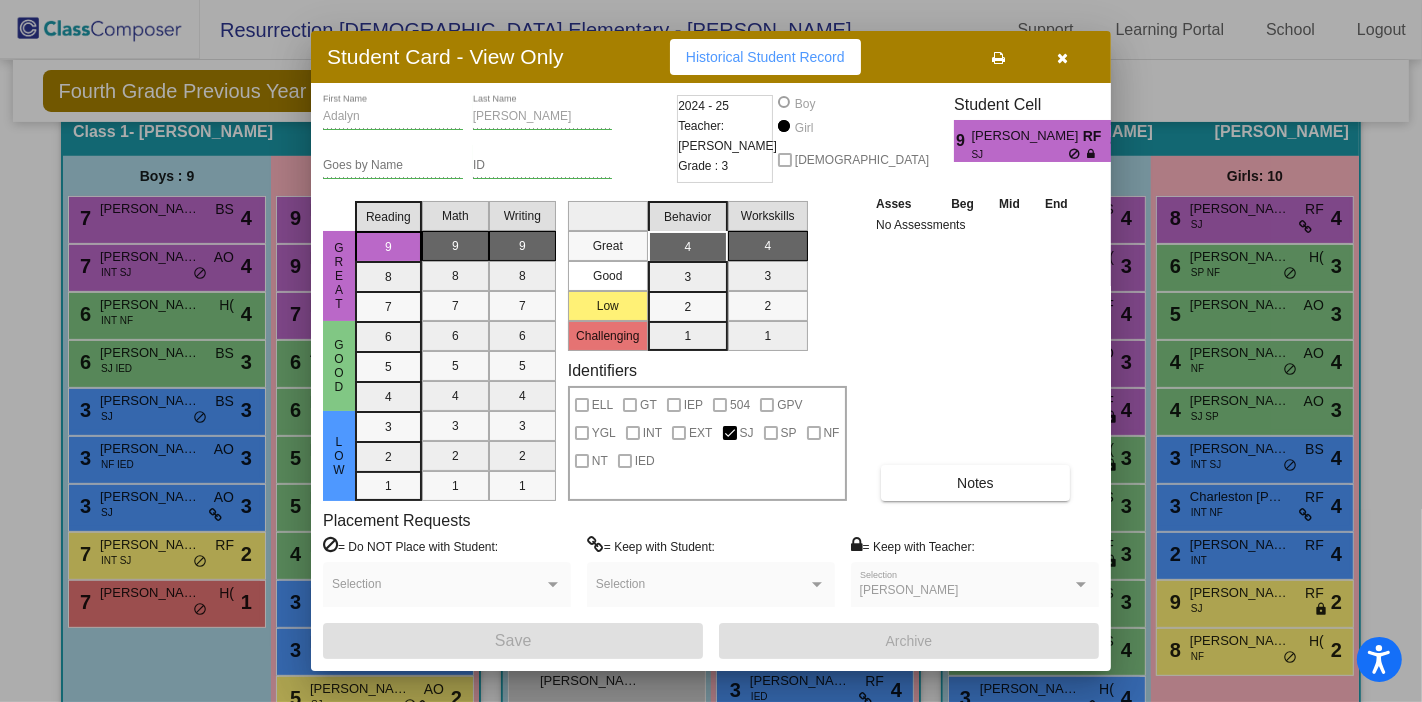 click at bounding box center (438, 591) 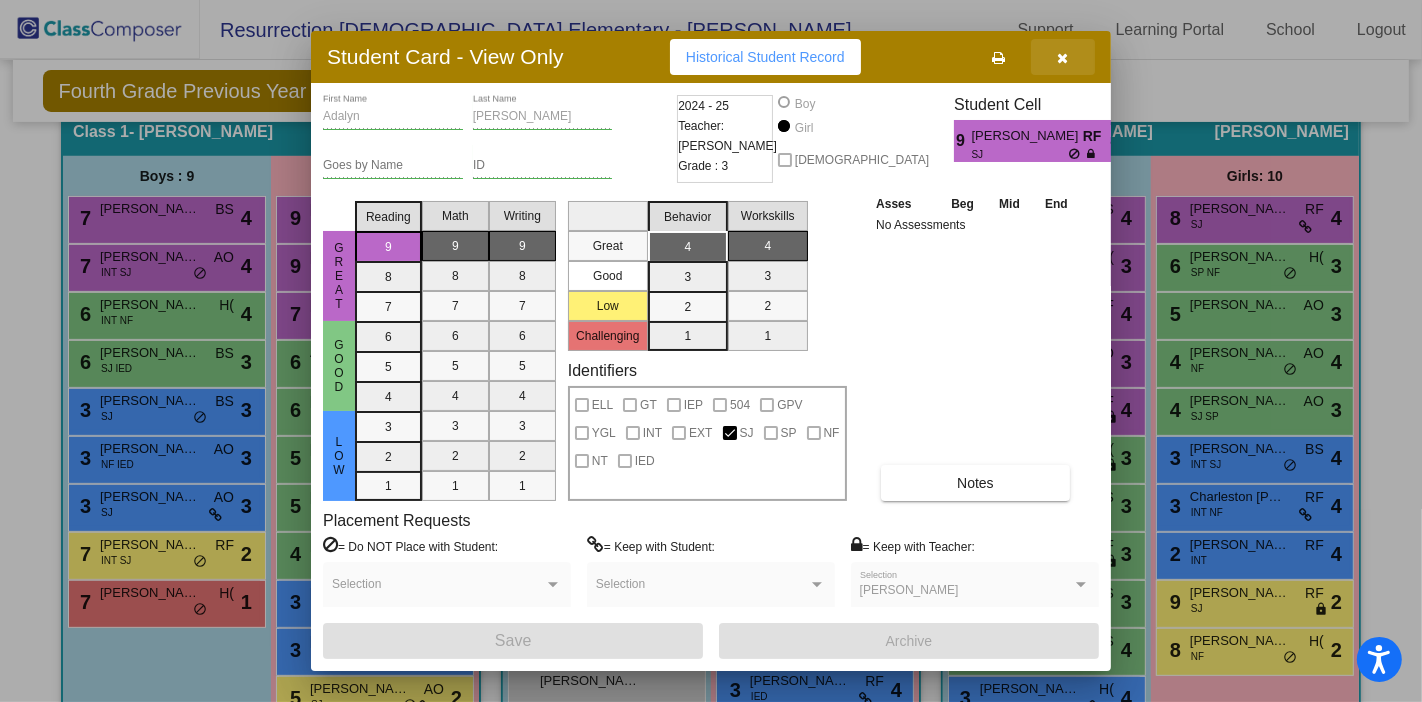 click at bounding box center [1063, 58] 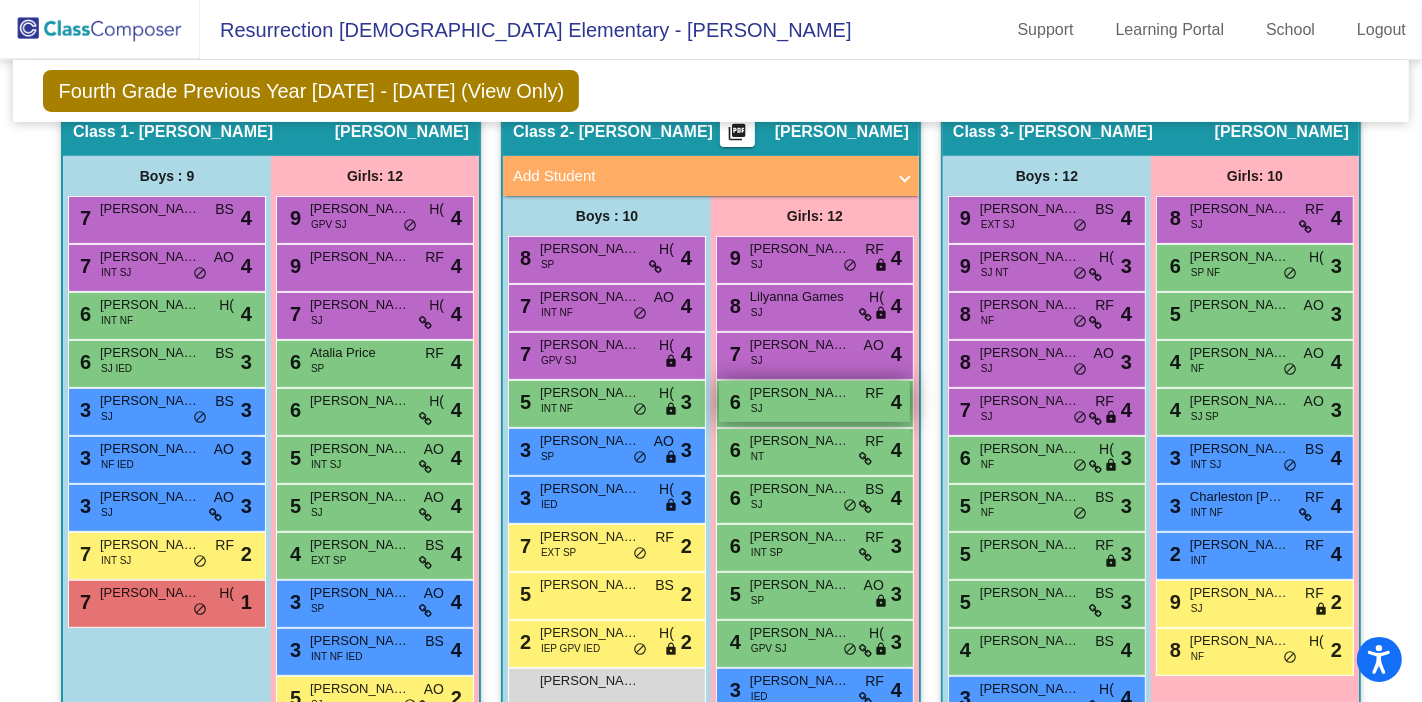 click on "6 Adelaide [PERSON_NAME] RF lock do_not_disturb_alt 4" at bounding box center [814, 401] 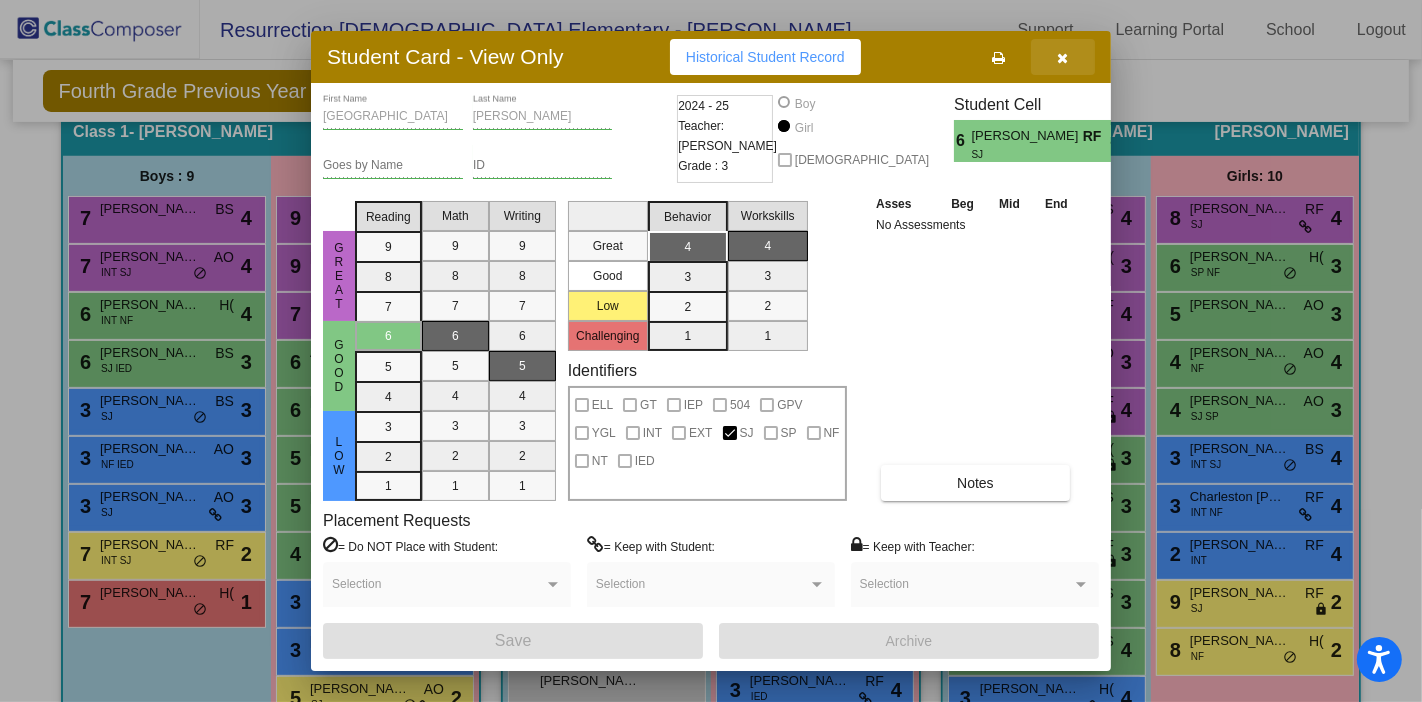 click at bounding box center (1063, 57) 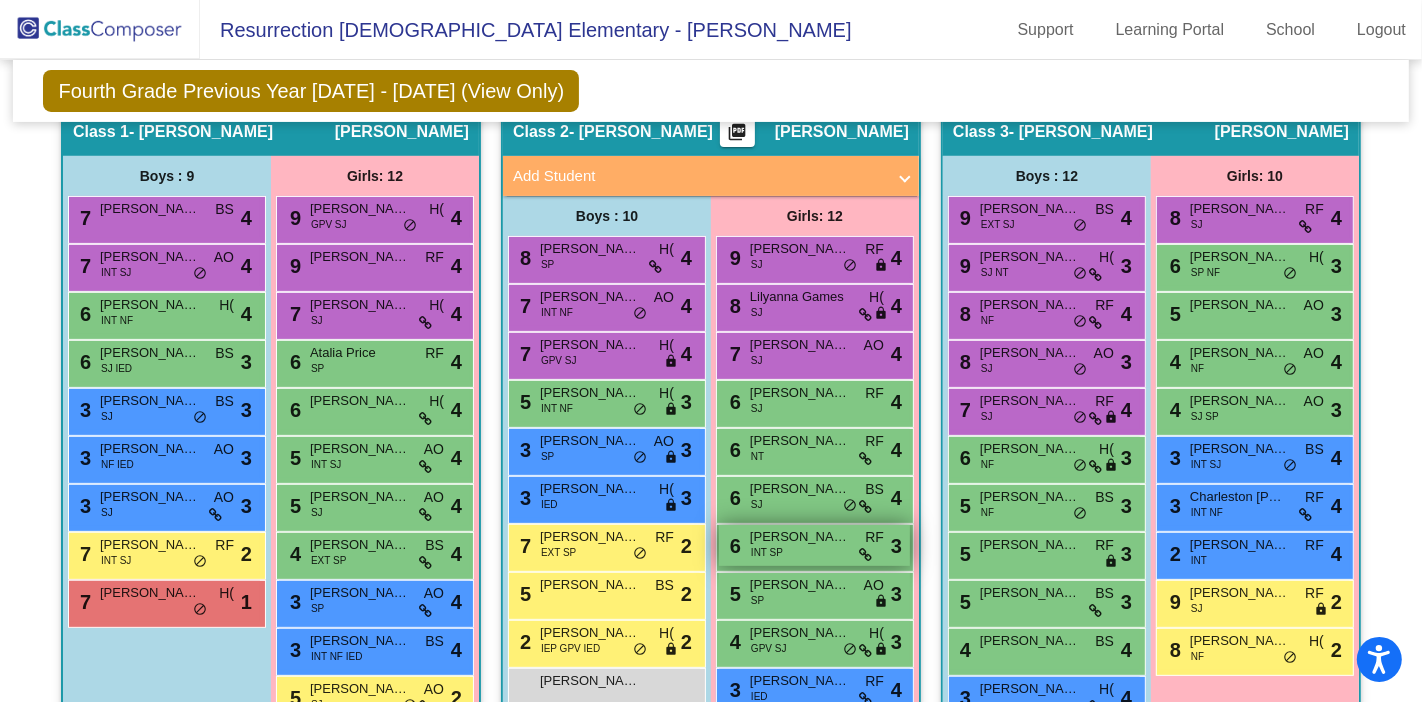 click on "6 [PERSON_NAME] INT SP RF lock do_not_disturb_alt 3" at bounding box center (814, 545) 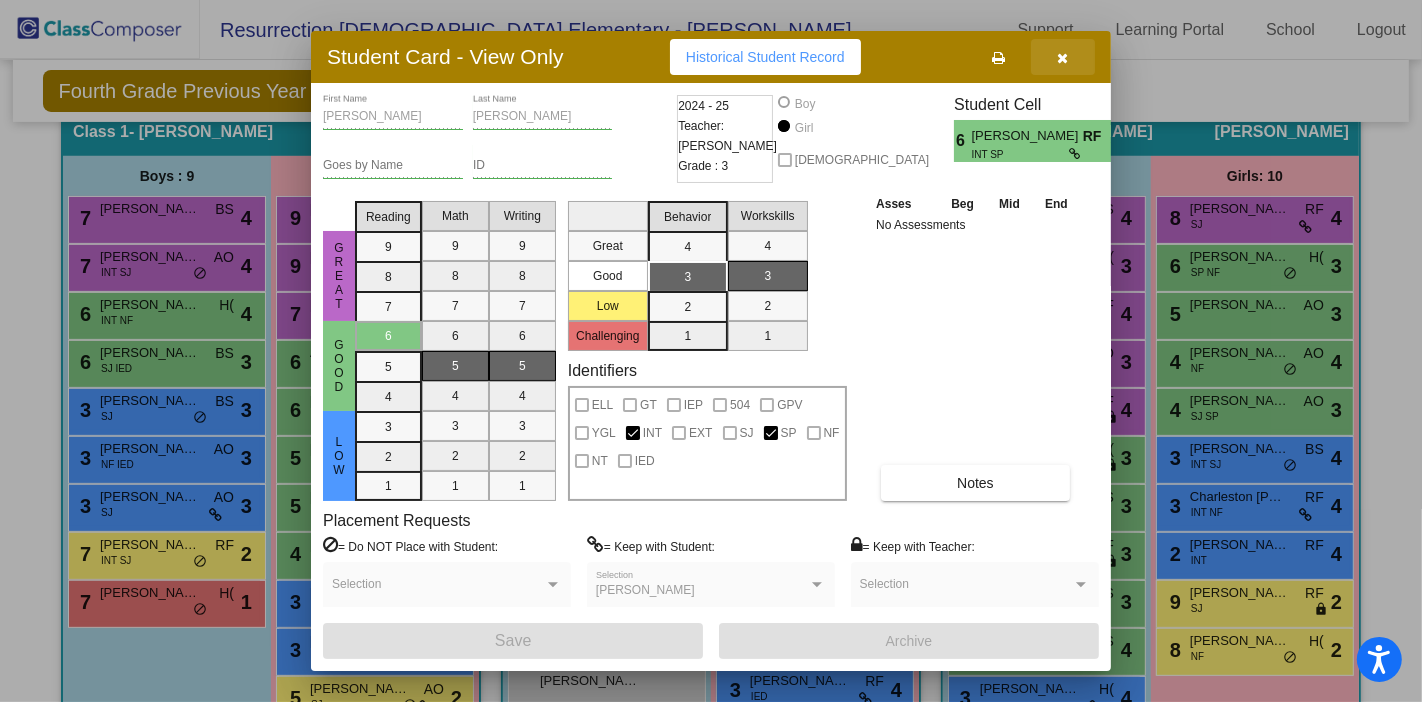 click at bounding box center [1063, 58] 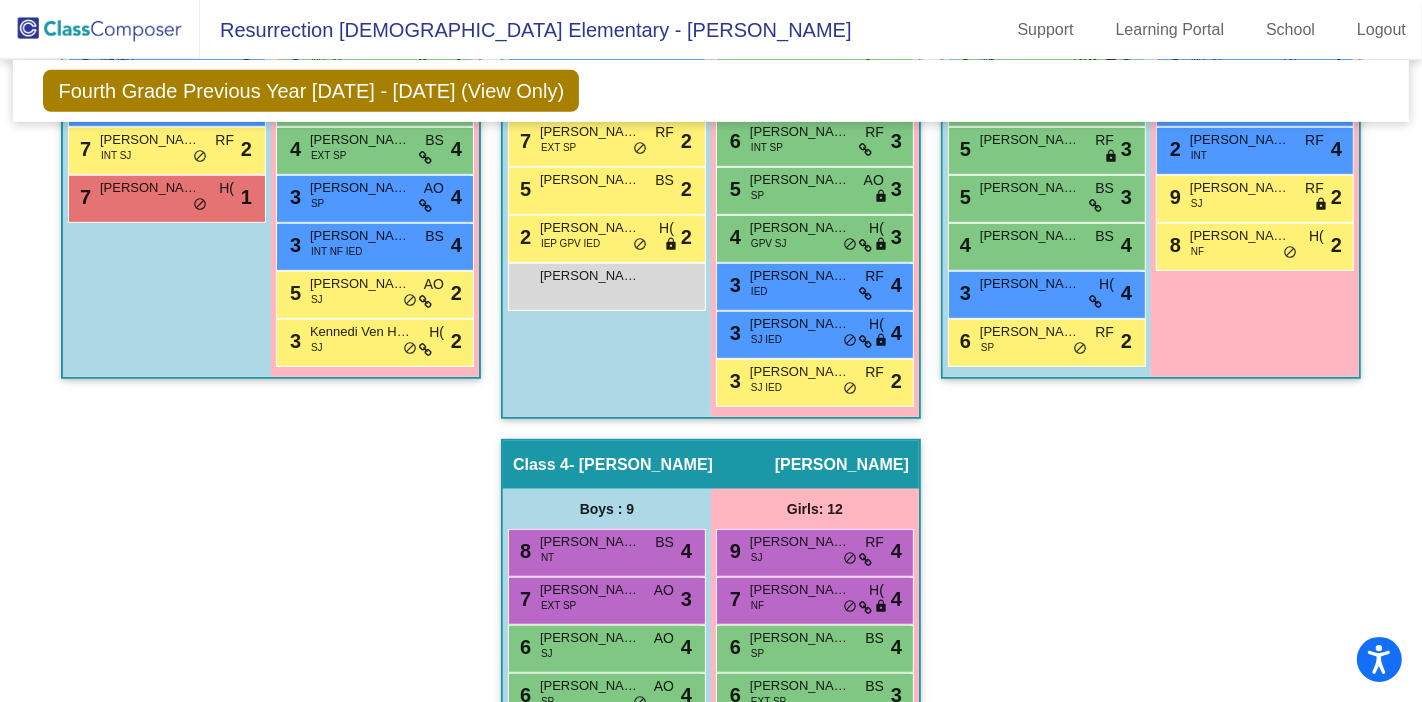 scroll, scrollTop: 808, scrollLeft: 0, axis: vertical 